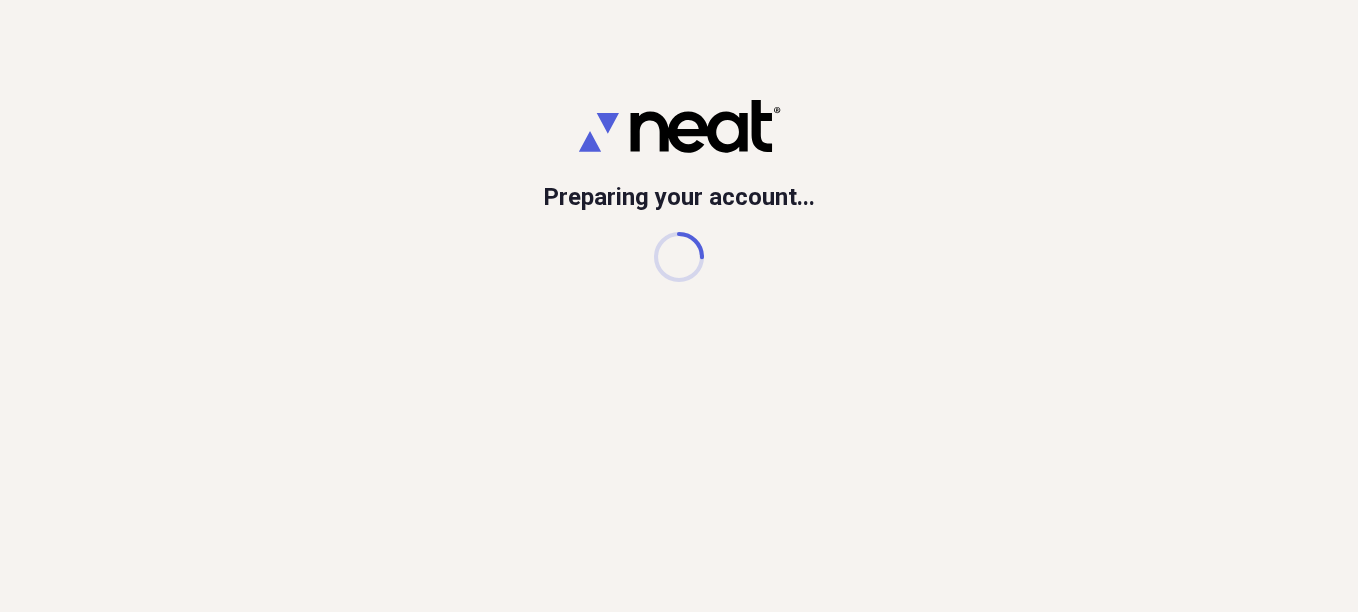 scroll, scrollTop: 0, scrollLeft: 0, axis: both 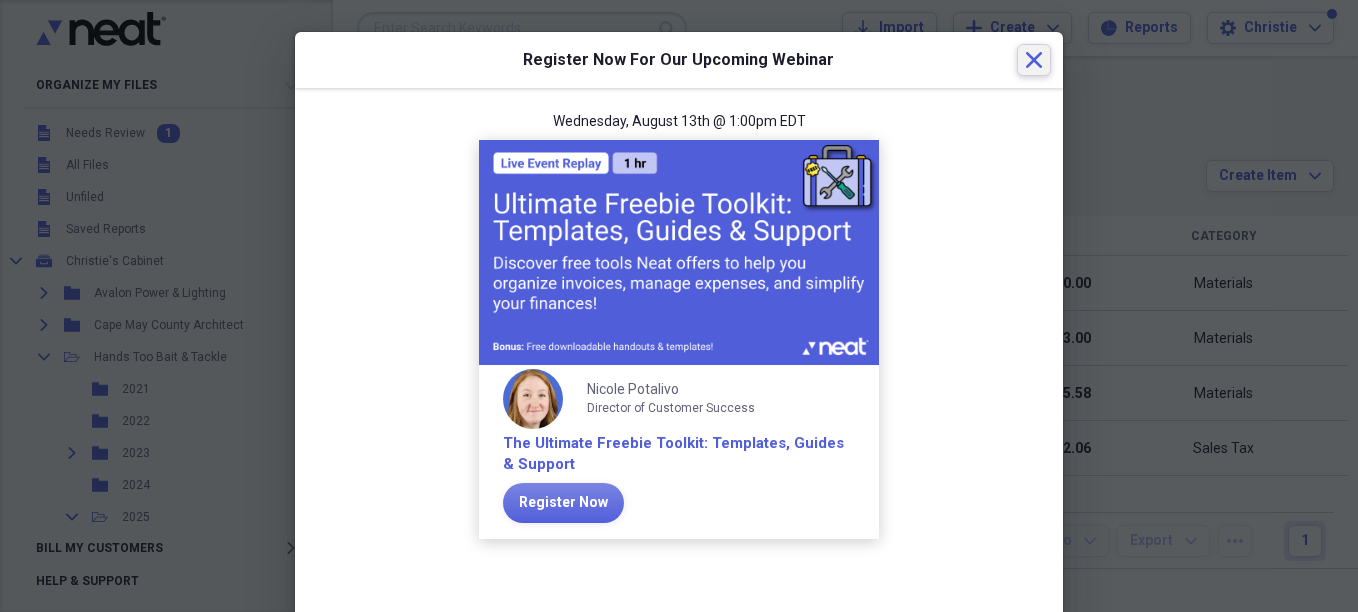 click 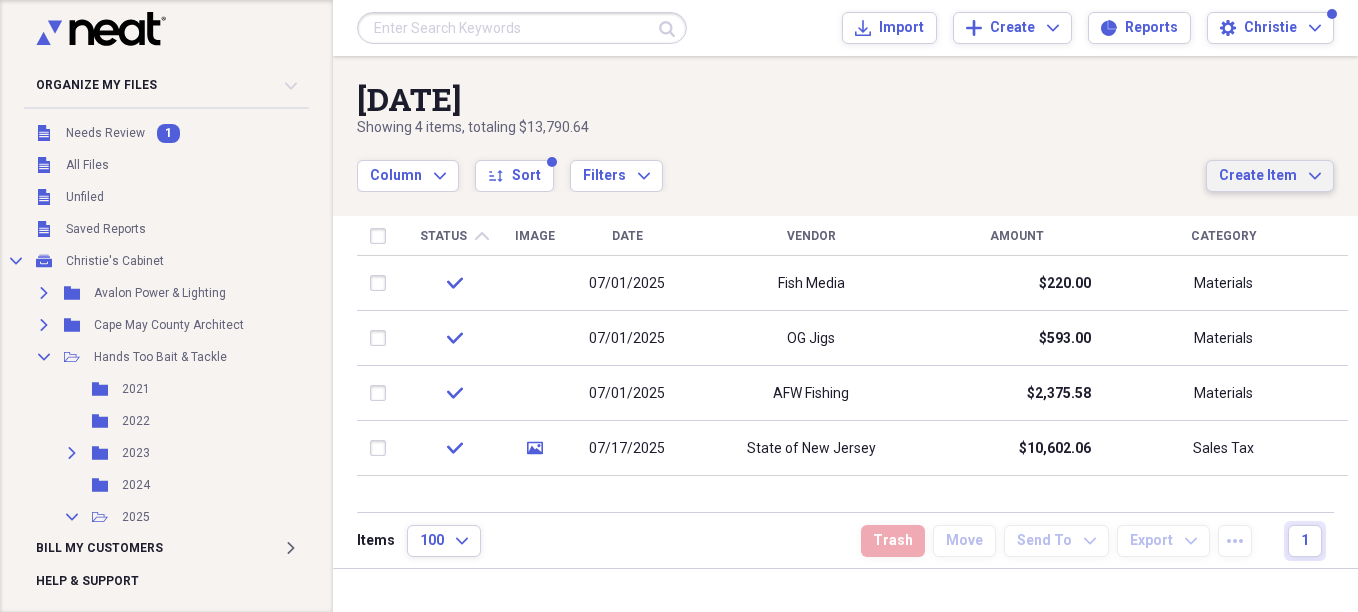 click on "Create Item" at bounding box center [1258, 176] 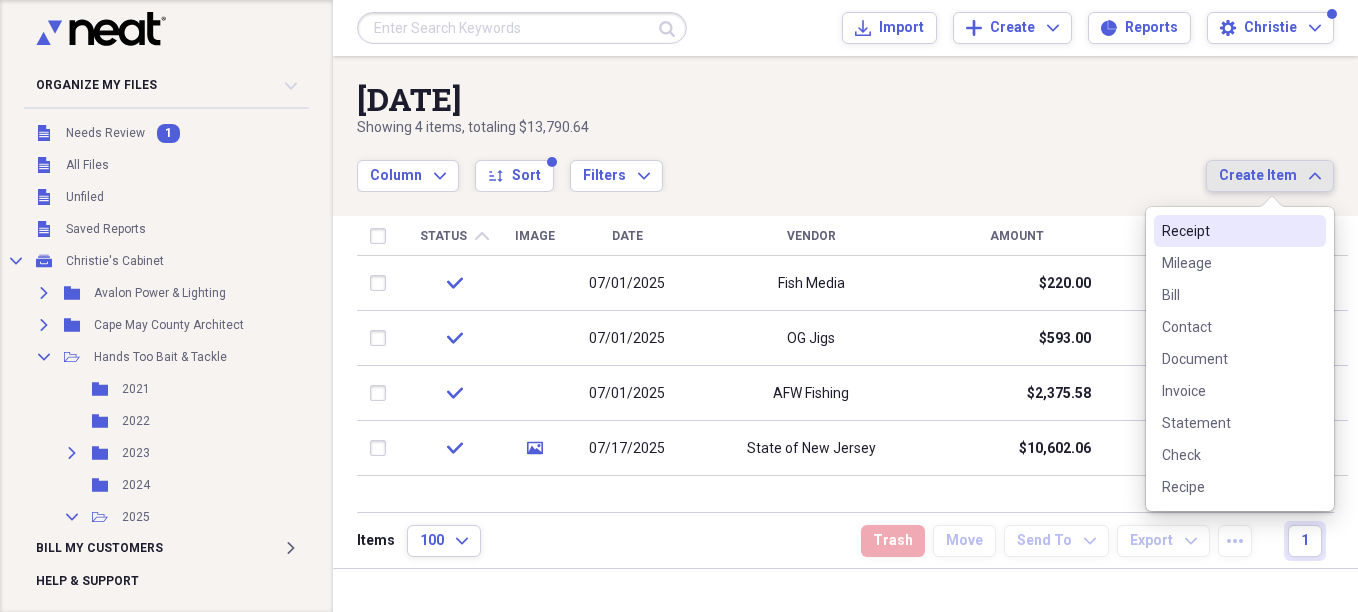 click on "Receipt" at bounding box center (1228, 231) 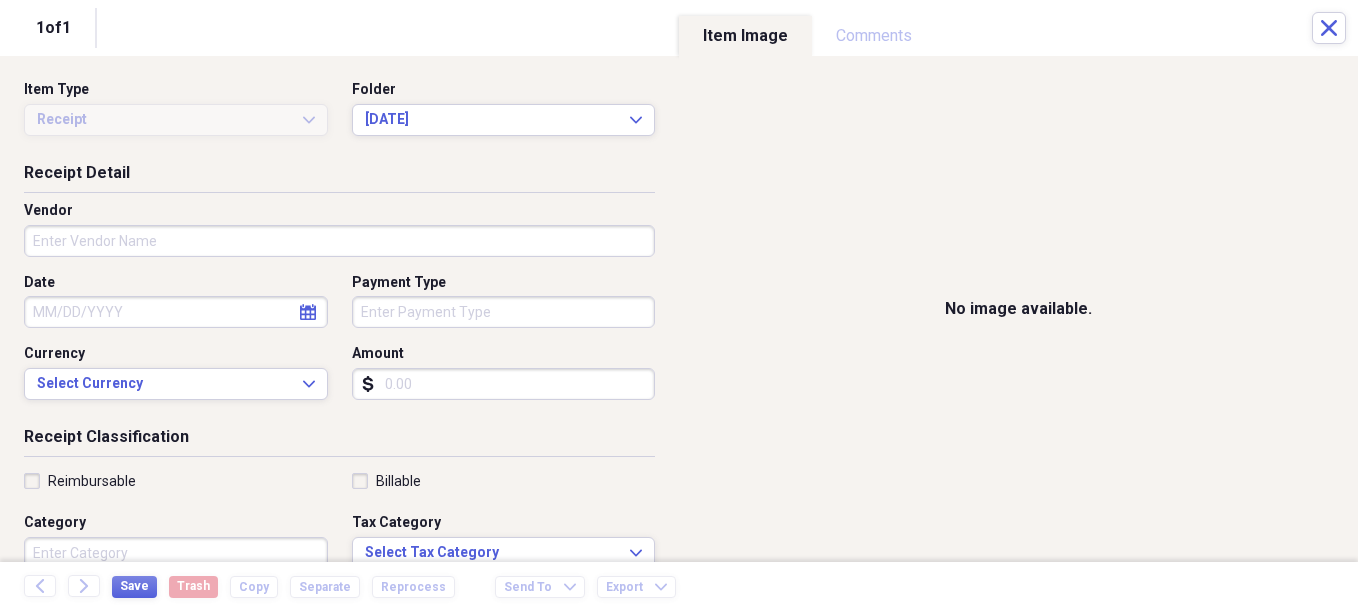 click on "Vendor" at bounding box center (339, 241) 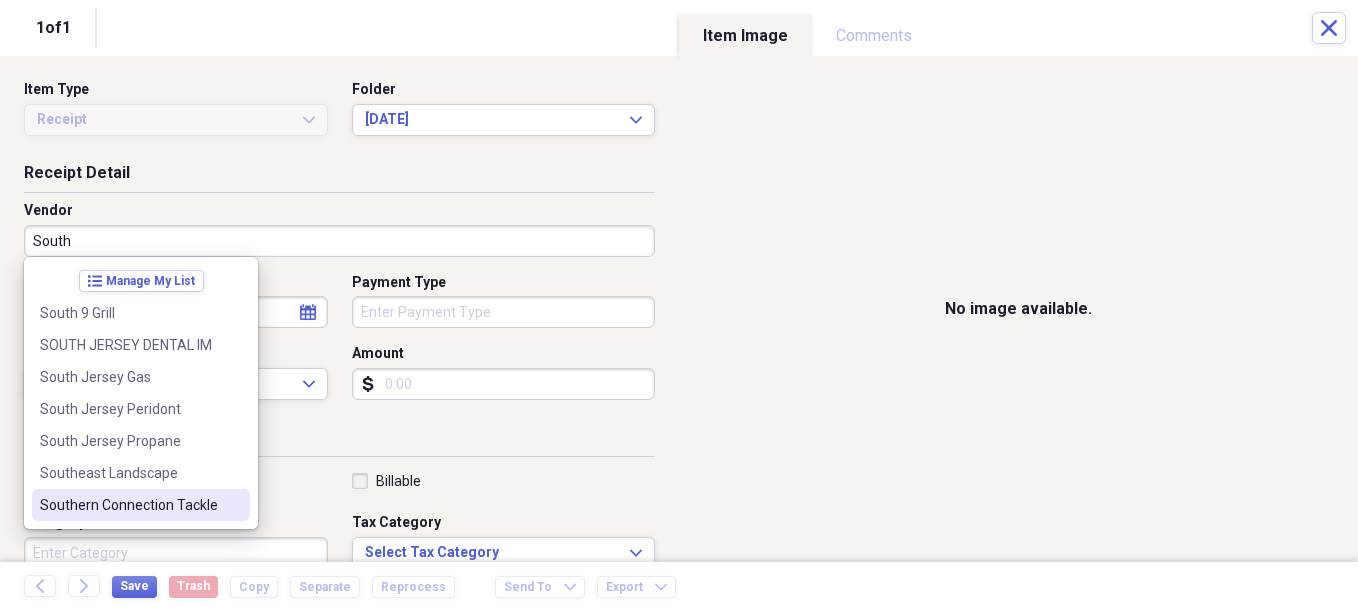 click on "Southern Connection Tackle" at bounding box center [129, 505] 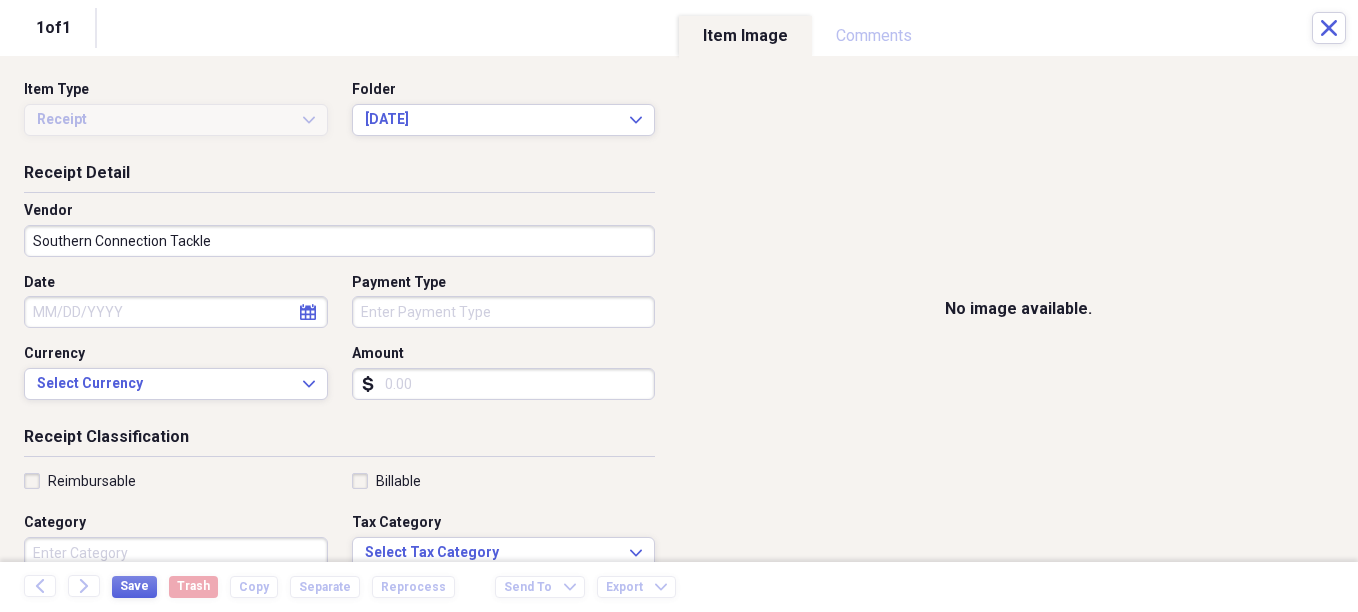 click on "Date" at bounding box center [176, 312] 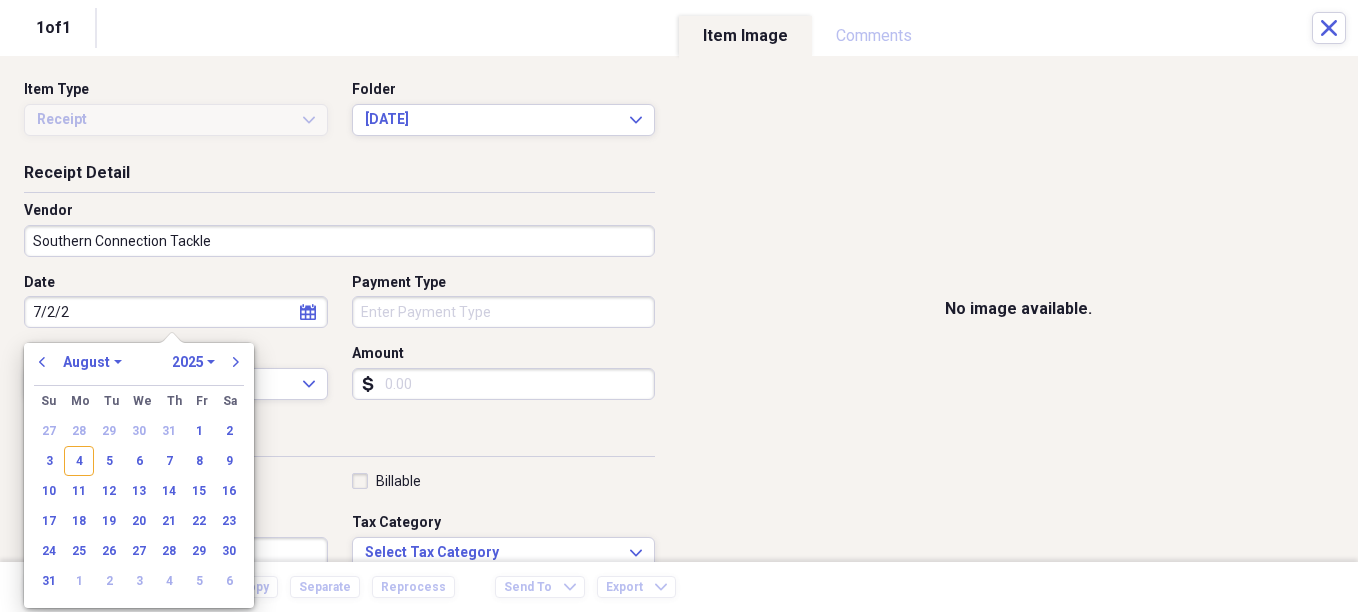 type on "7/2/25" 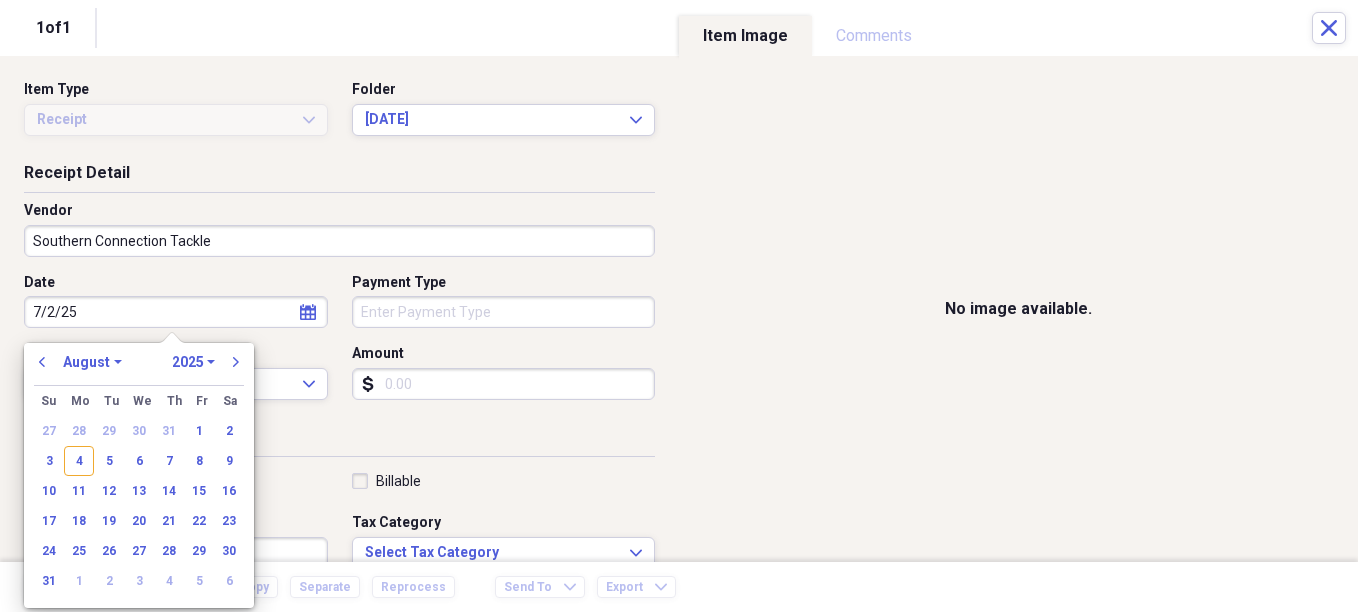 select on "6" 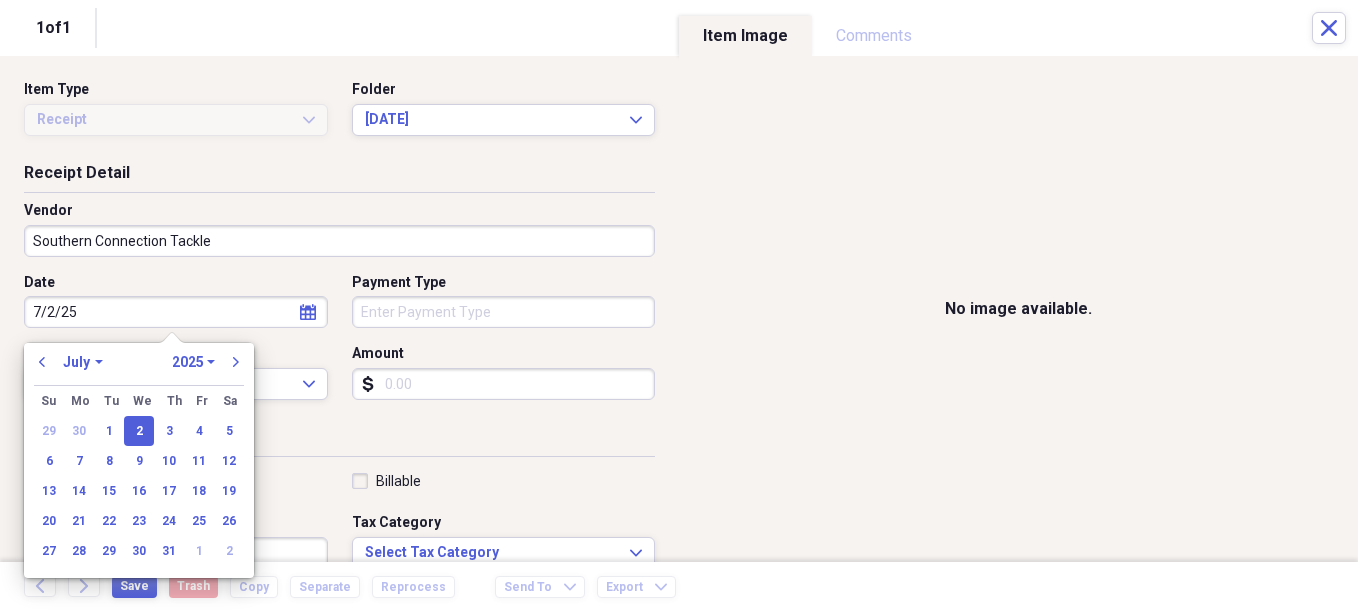 type on "07/02/2025" 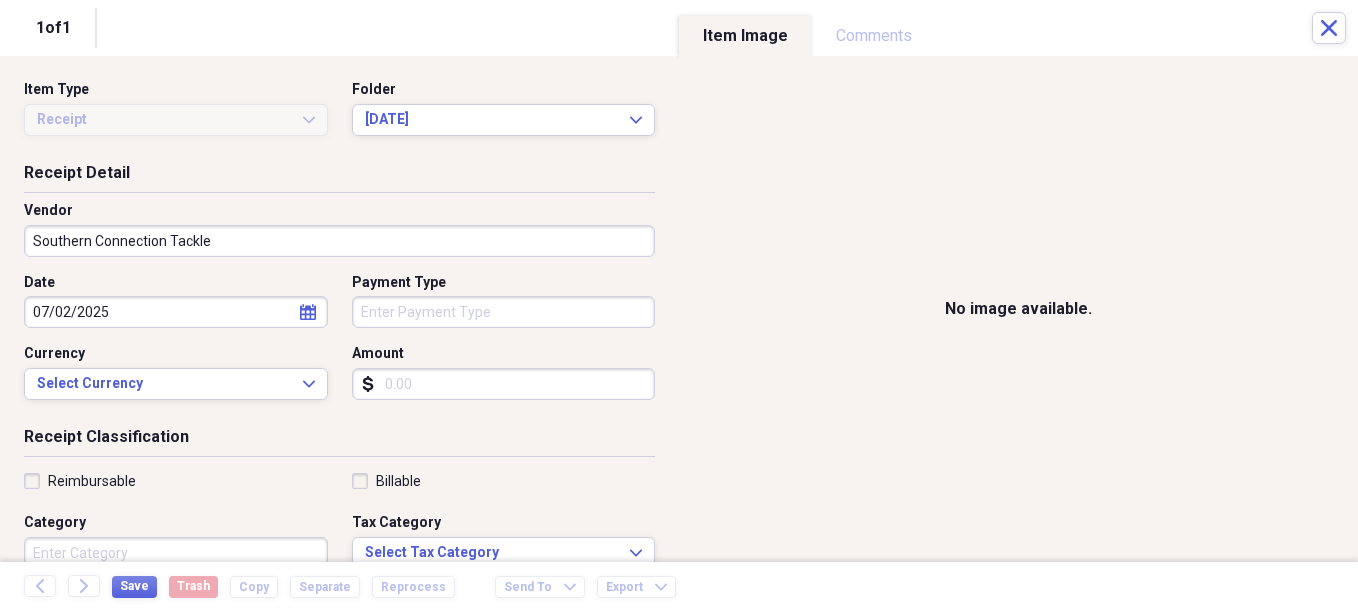 click on "Organize My Files 1 Collapse Unfiled Needs Review 1 Unfiled All Files Unfiled Unfiled Unfiled Saved Reports Collapse My Cabinet [PERSON]'s Cabinet Add Folder Expand Folder Avalon Power & Lighting Add Folder Expand Folder Cape May County Architect Add Folder Collapse Open Folder Hands Too Bait & Tackle Add Folder Folder 2021 Add Folder Folder 2022 Add Folder Expand Folder 2023 Add Folder Folder 2024 Add Folder Collapse Open Folder 2025 Add Folder Folder 1-2025 Add Folder Folder 10-2025 Add Folder Folder 11-2025 Add Folder Folder 12-2025 Add Folder Folder 2-2025 Add Folder Folder 3-2025 Add Folder Folder 4-2025 Add Folder Folder 5-2025 Add Folder Folder 6-2025 Add Folder Folder 7-2025 Add Folder Folder 8-2025 Add Folder Folder 9-2025 Add Folder Expand Folder Hands Too - [NUMBER] Add Folder Expand Folder Home Expenses Add Folder Expand Folder Inactive Add Folder Expand Folder JMM Studios Add Folder Folder [FIRST] [LAST] [DATE] Add Folder Expand Folder Pandemonium Fiberglass Add Folder Trash Trash Bill My Customers Add" at bounding box center [679, 306] 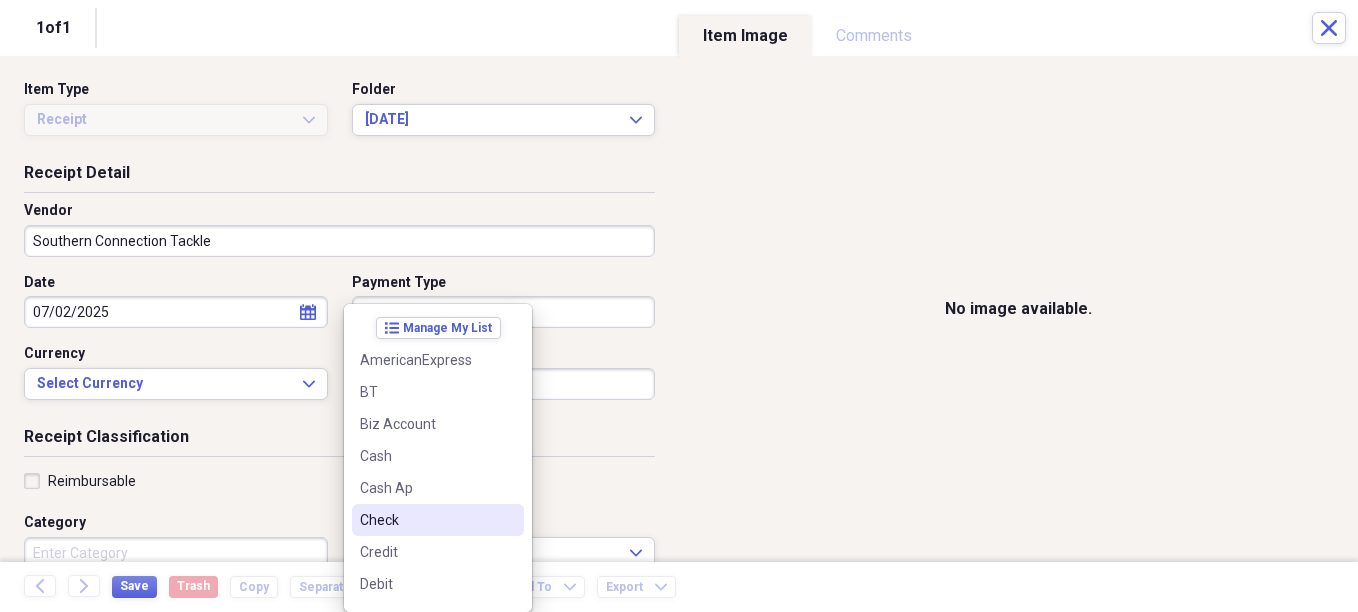 click on "Check" at bounding box center (438, 520) 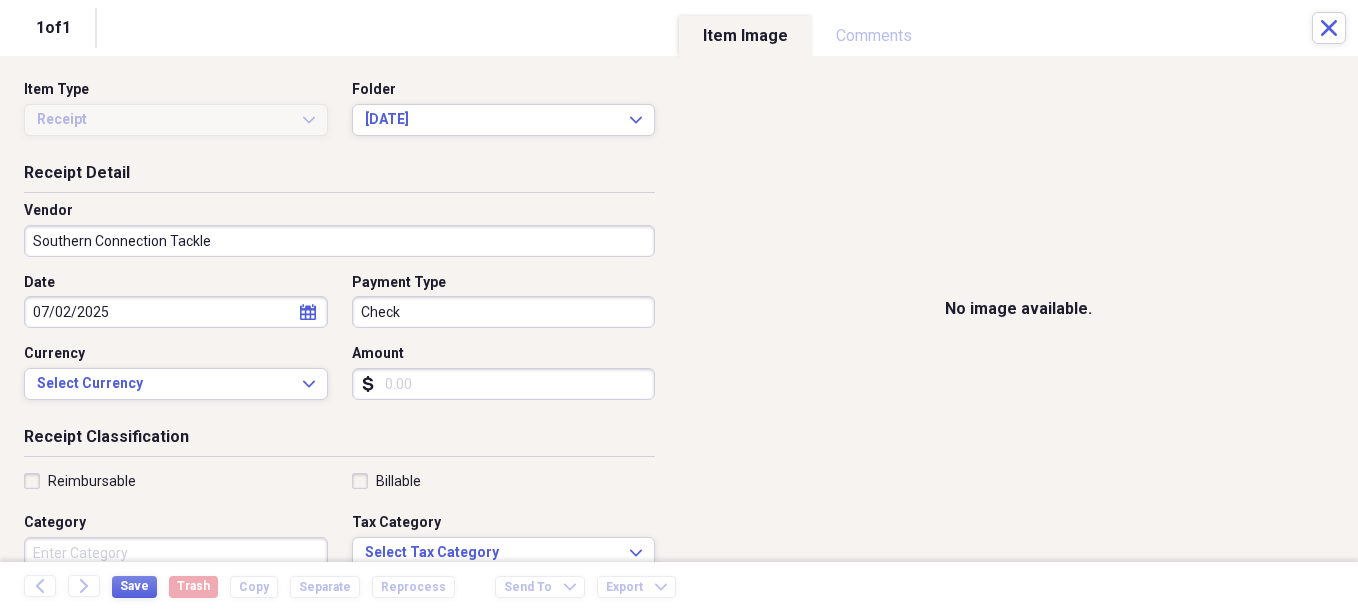click on "Amount" at bounding box center (504, 384) 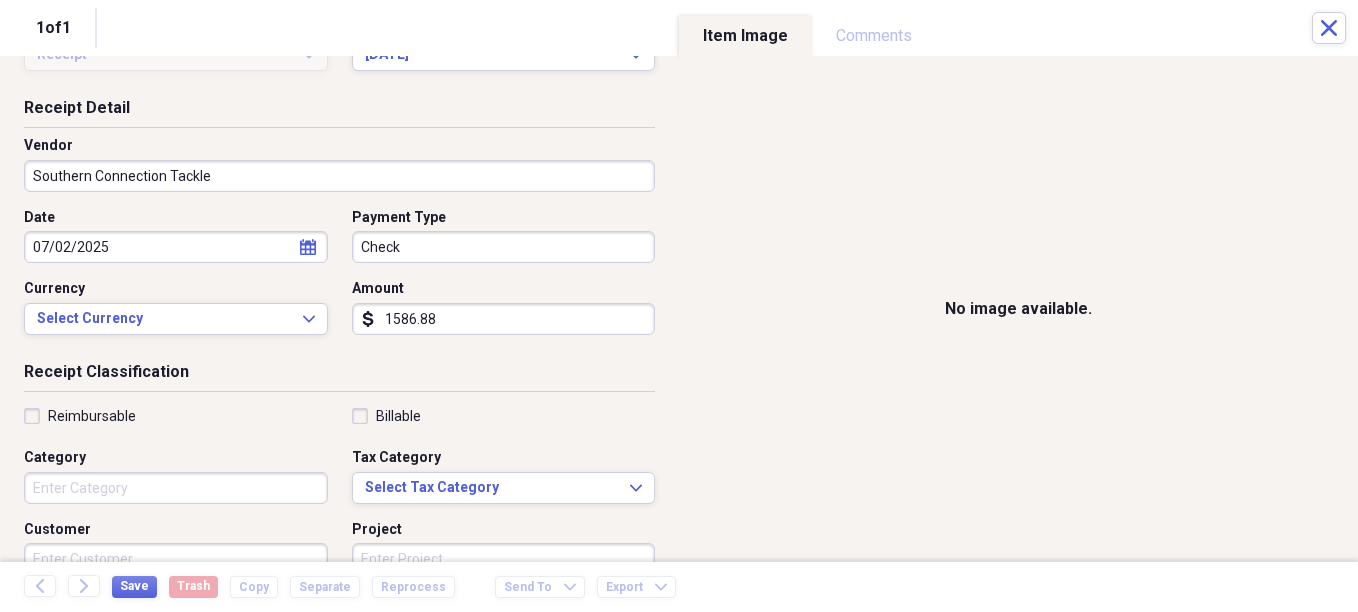 scroll, scrollTop: 100, scrollLeft: 0, axis: vertical 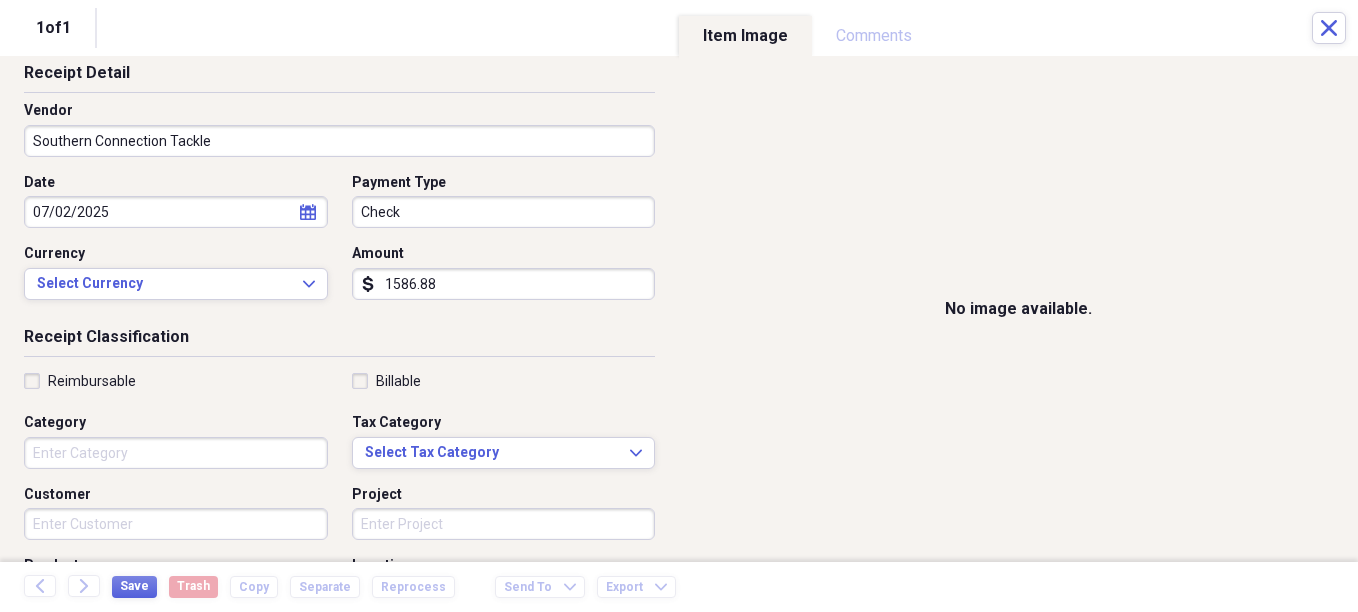 type on "1586.88" 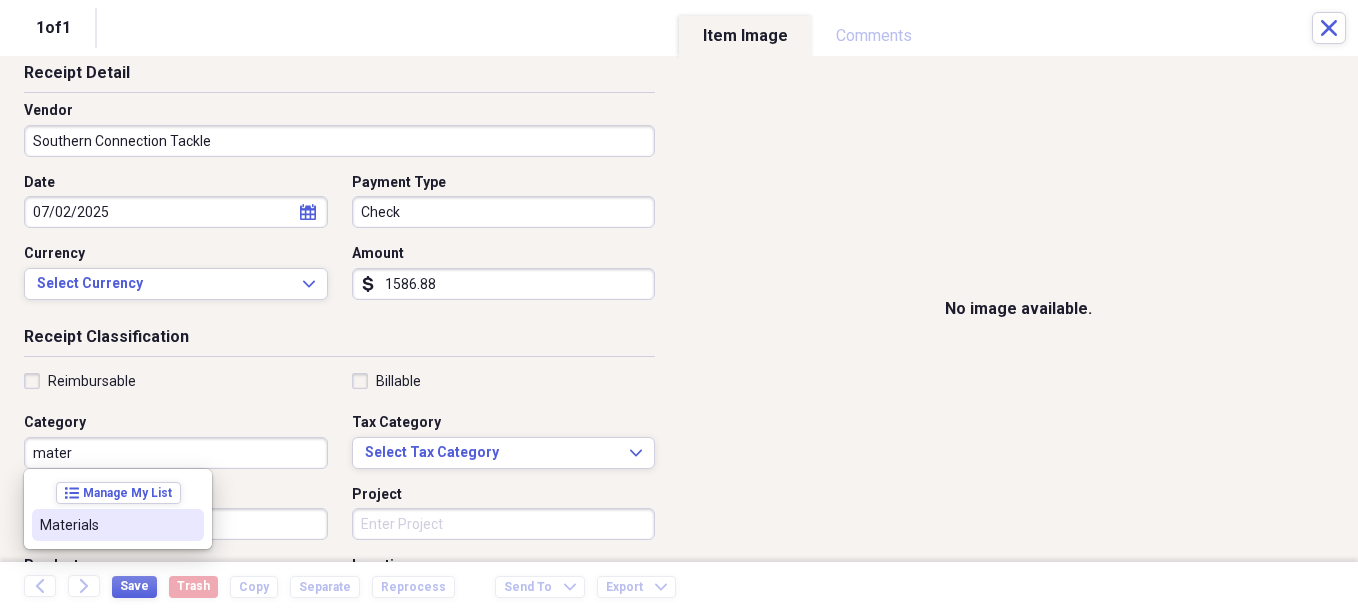 click on "Materials" at bounding box center (106, 525) 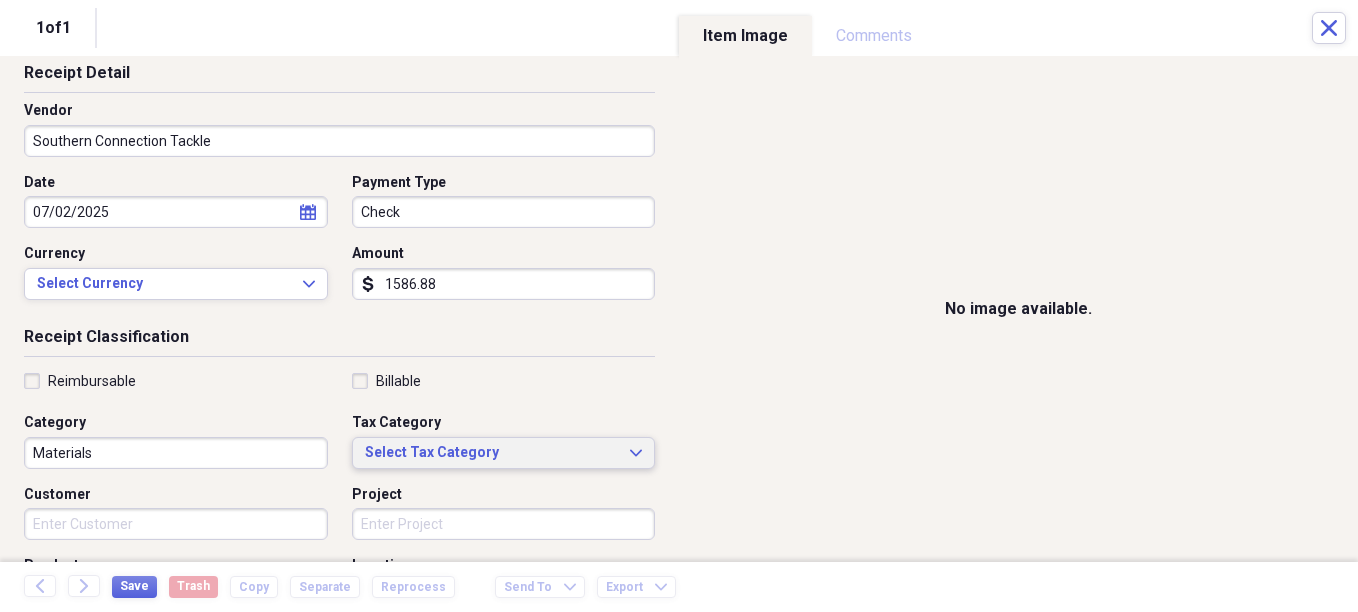 click on "Select Tax Category" at bounding box center (492, 453) 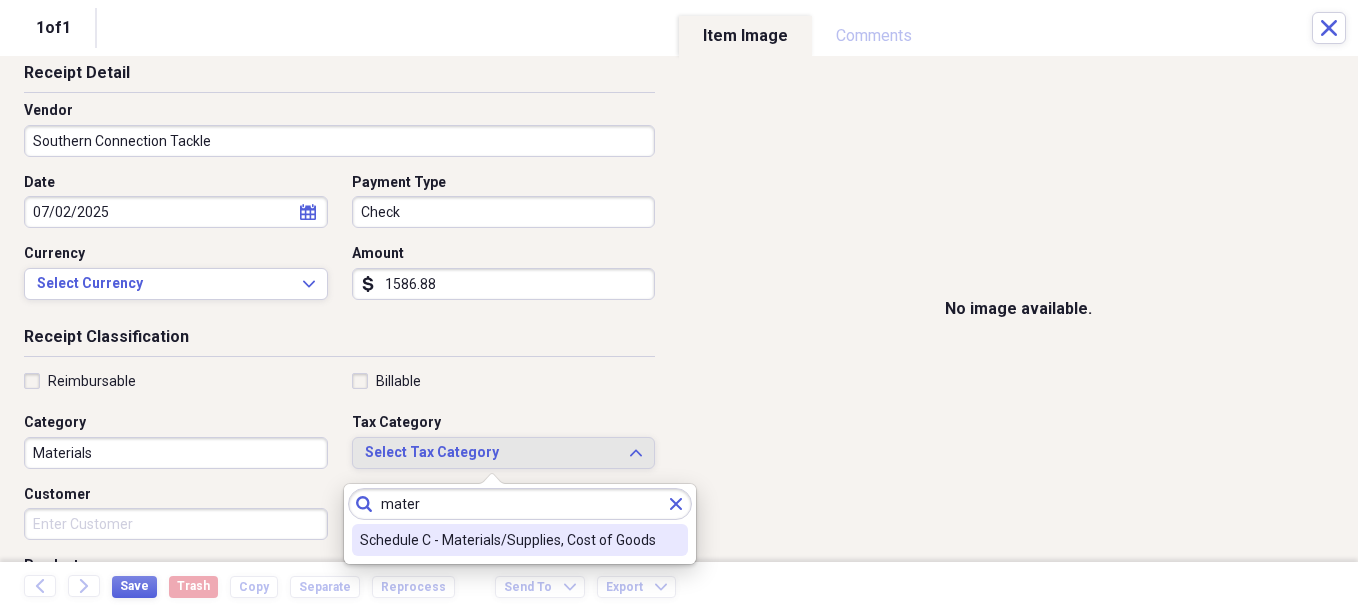 type on "mater" 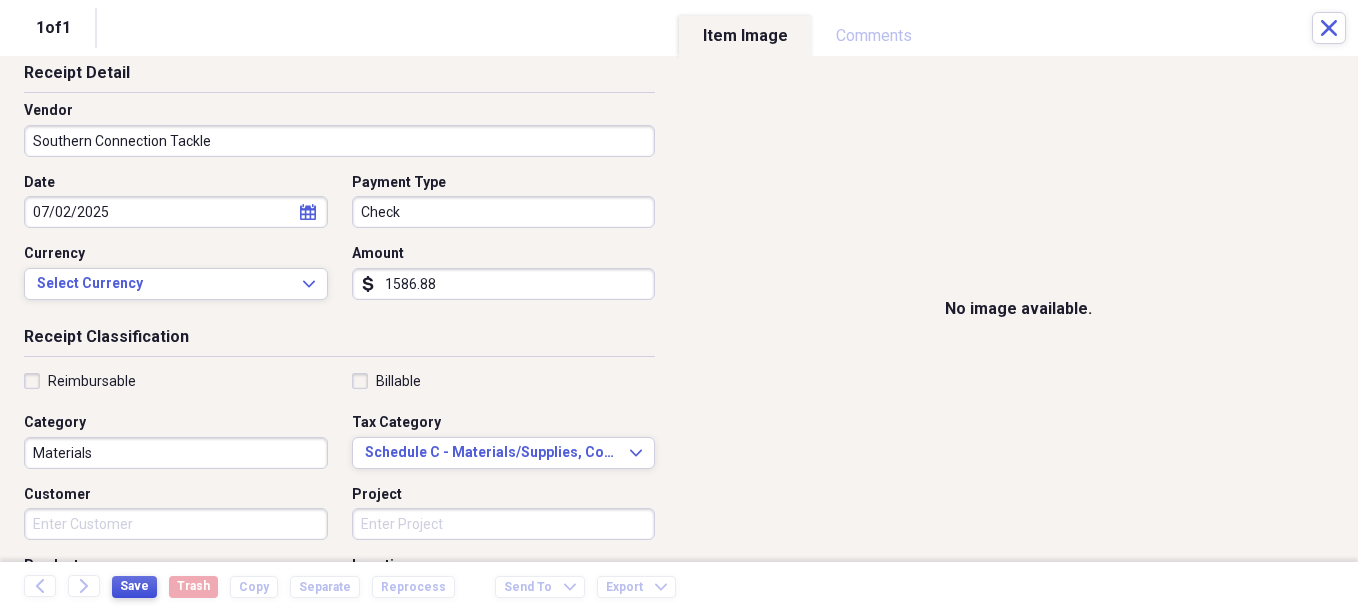 click on "Save" at bounding box center [134, 586] 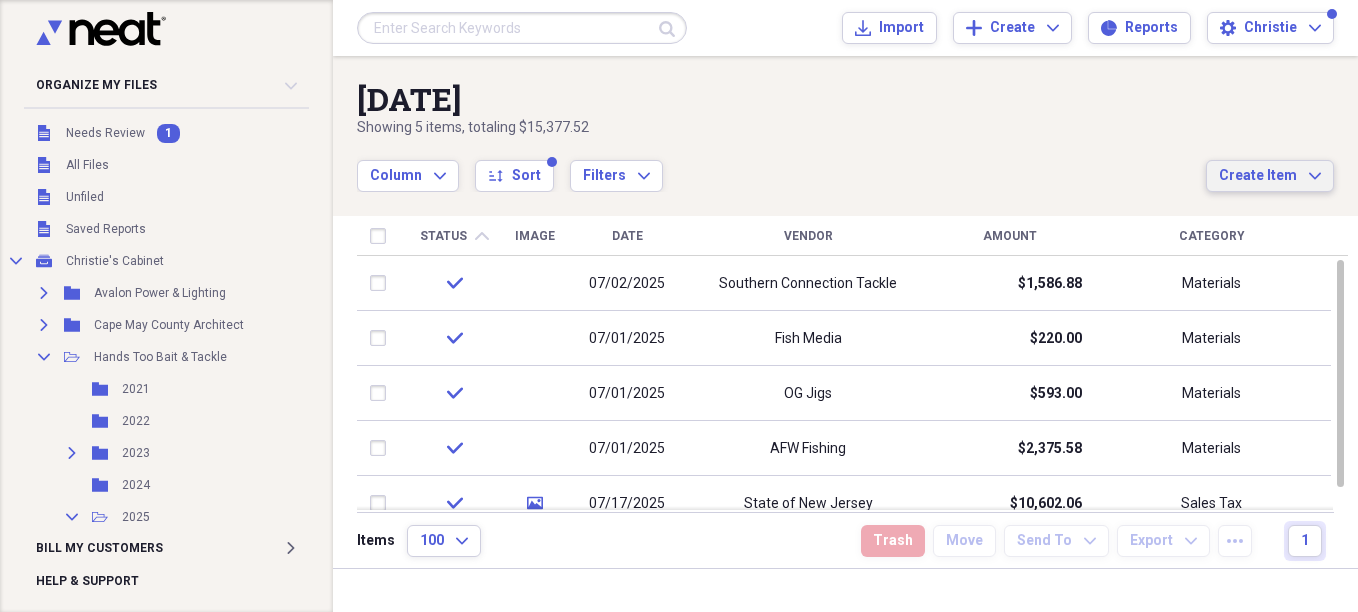 click on "Create Item" at bounding box center (1258, 176) 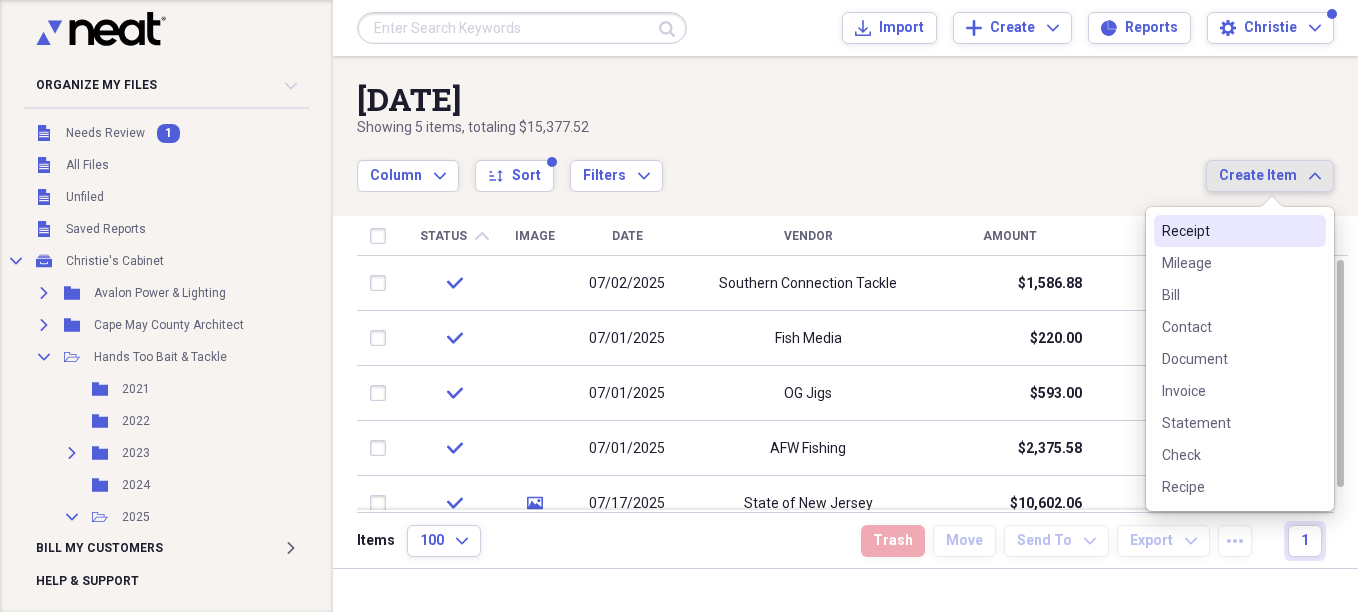 click on "Receipt" at bounding box center [1228, 231] 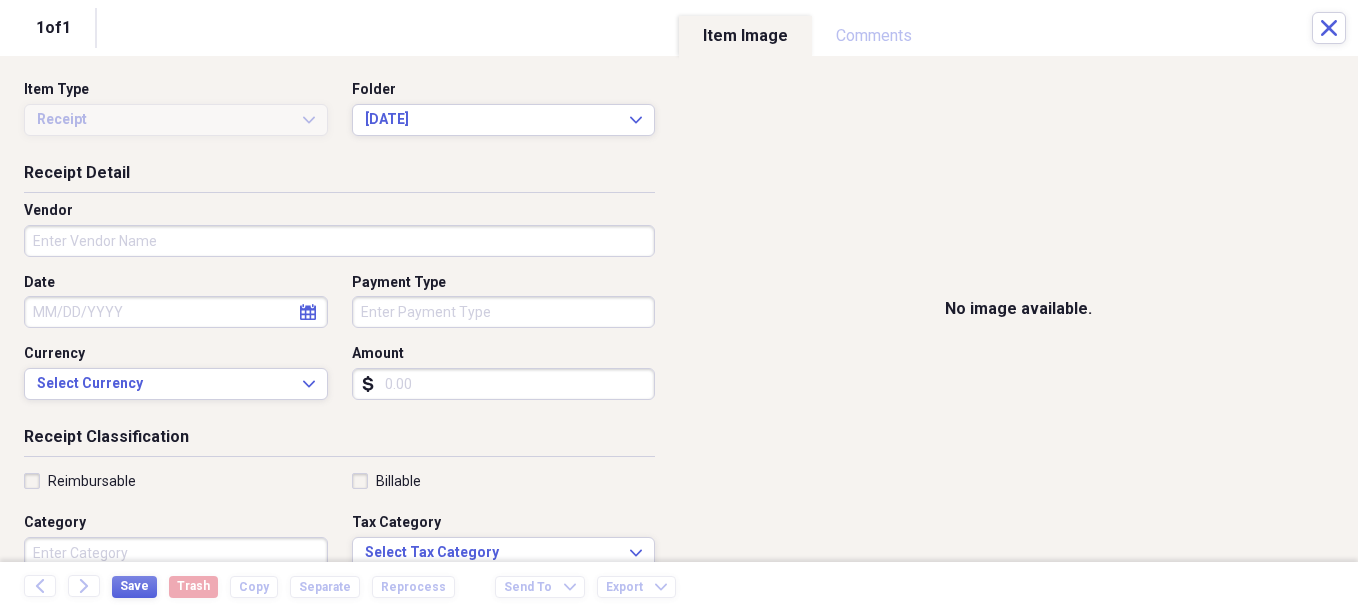 click on "Vendor" at bounding box center (339, 241) 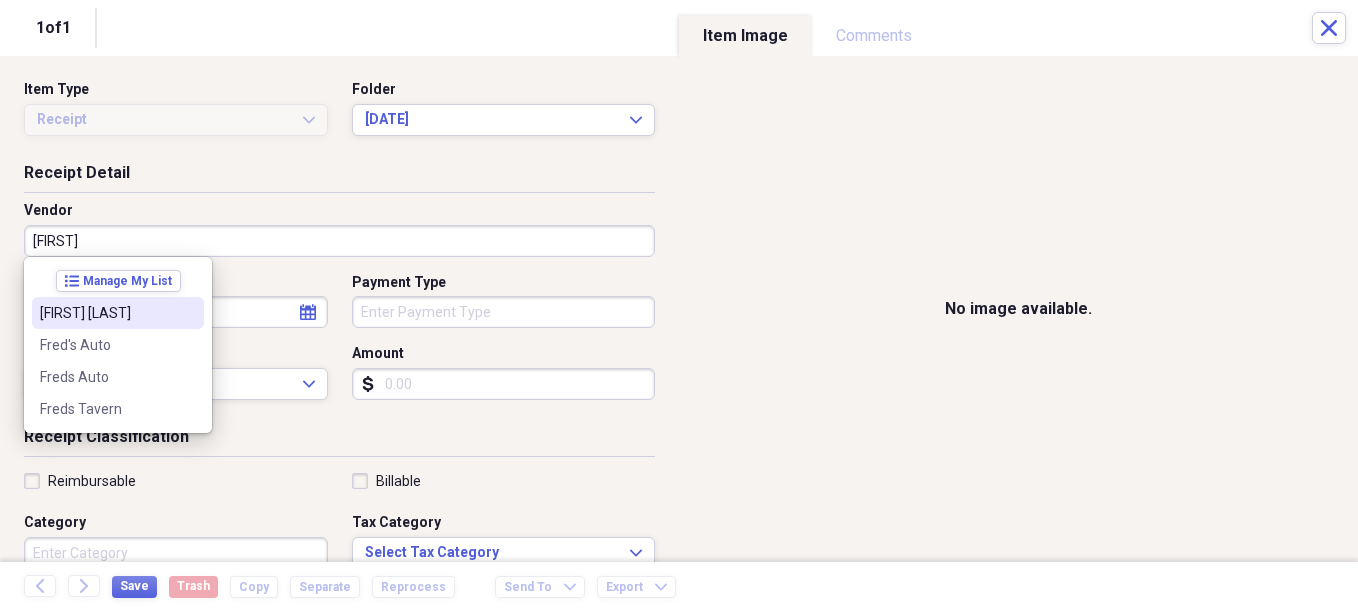 click on "[FIRST] [LAST]" at bounding box center (106, 313) 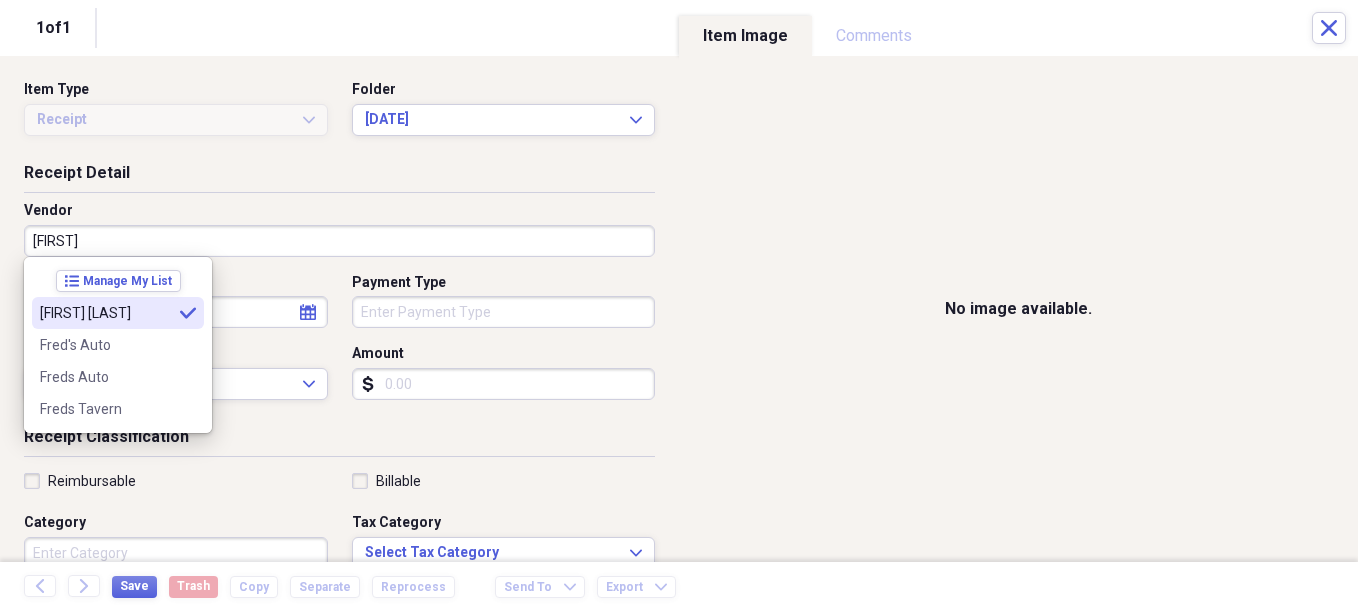 type on "[FIRST] [LAST]" 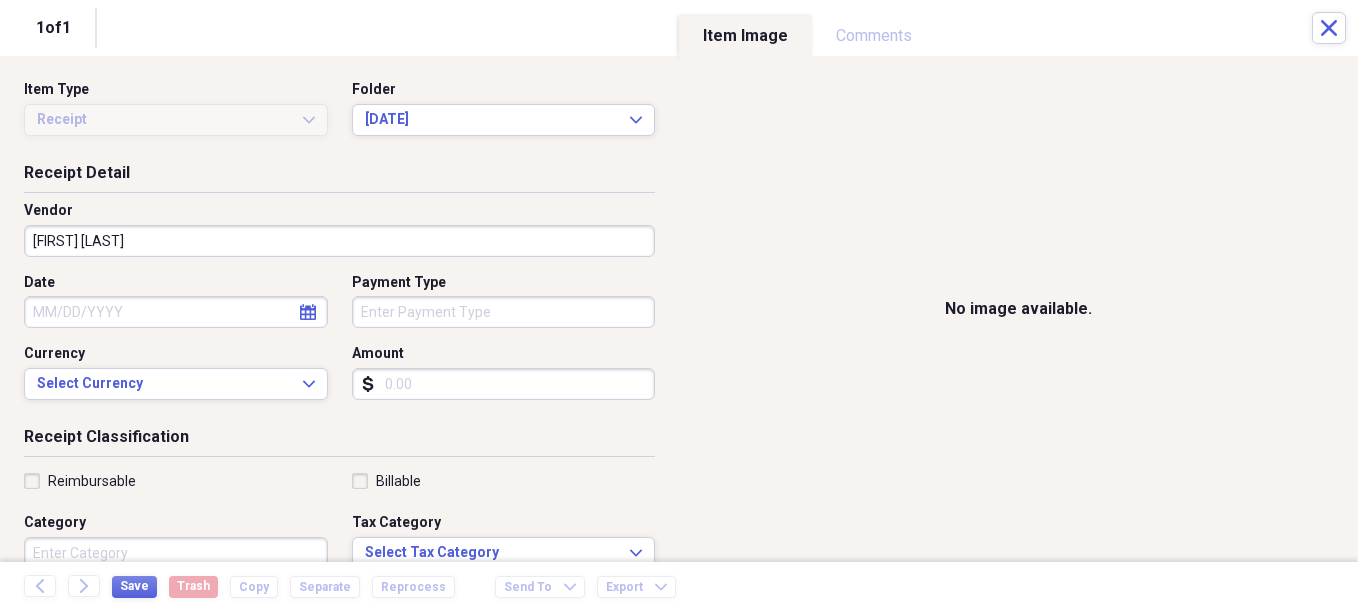 click on "Date" at bounding box center [176, 312] 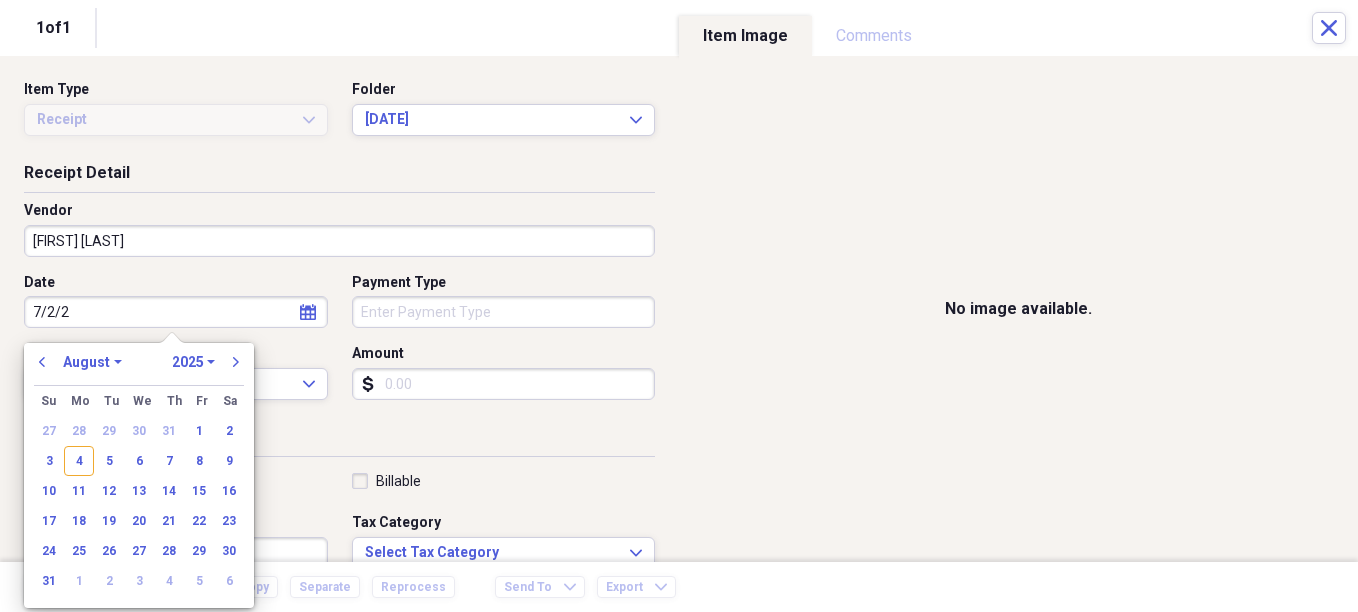 type on "7/2/25" 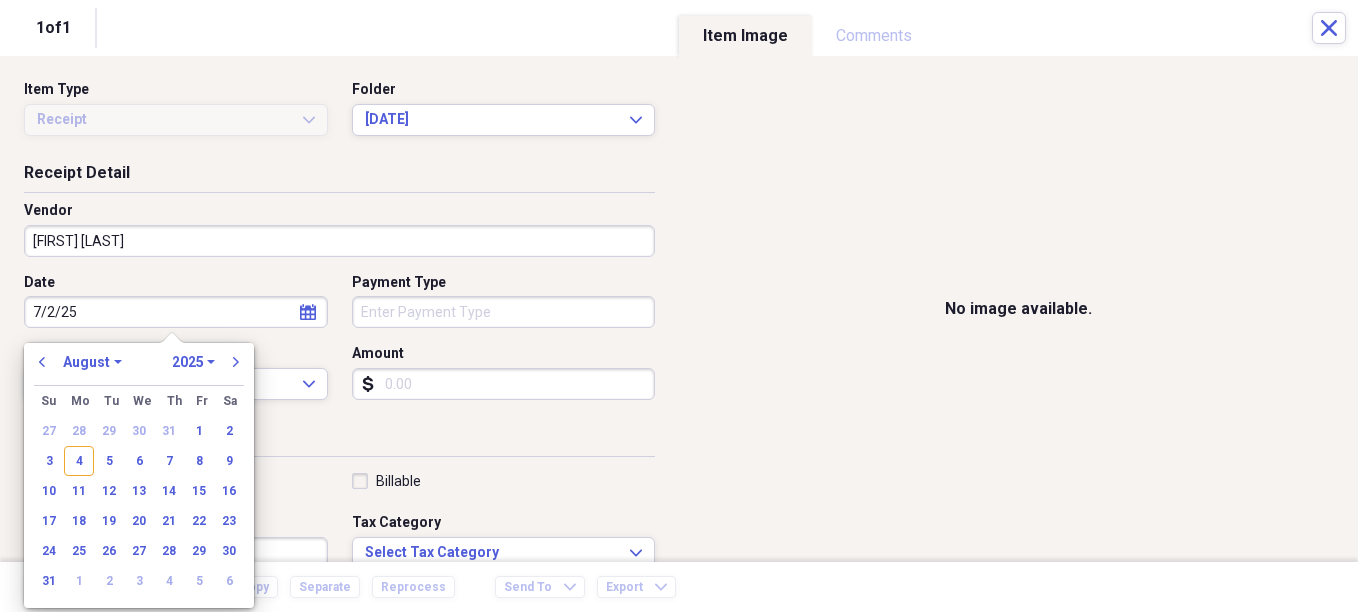 select on "6" 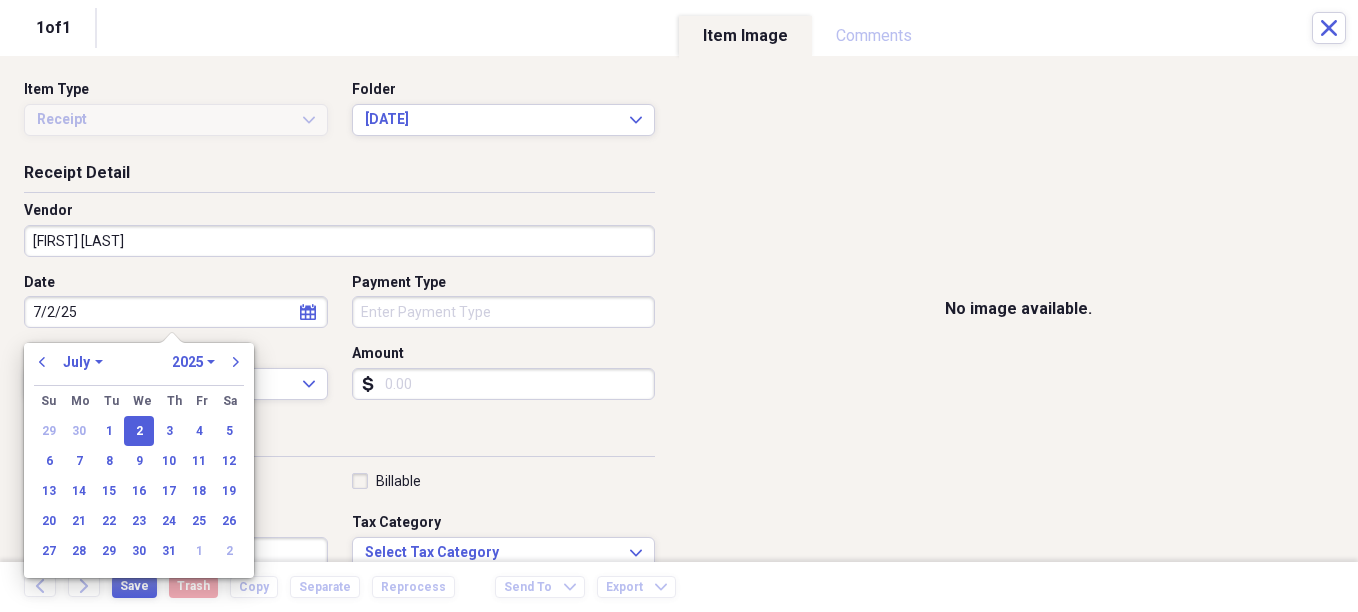 type on "07/02/2025" 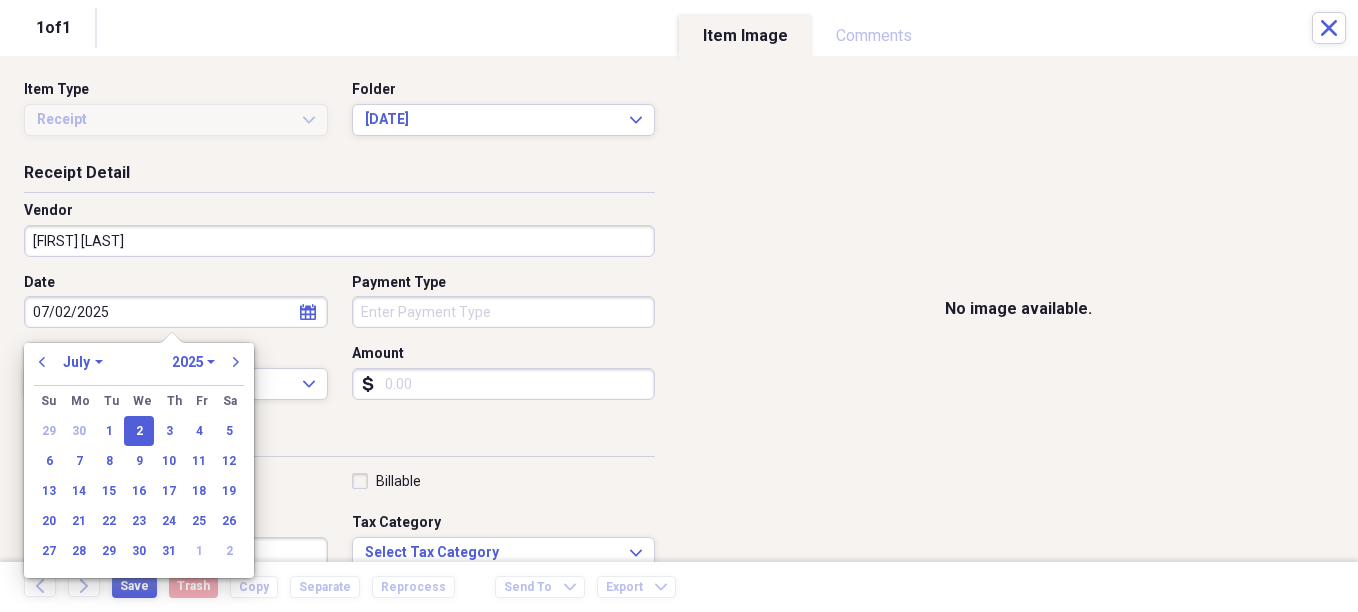 click on "Organize My Files 1 Collapse Unfiled Needs Review 1 Unfiled All Files Unfiled Unfiled Unfiled Saved Reports Collapse My Cabinet [PERSON]'s Cabinet Add Folder Expand Folder Avalon Power & Lighting Add Folder Expand Folder Cape May County Architect Add Folder Collapse Open Folder Hands Too Bait & Tackle Add Folder Folder 2021 Add Folder Folder 2022 Add Folder Expand Folder 2023 Add Folder Folder 2024 Add Folder Collapse Open Folder 2025 Add Folder Folder 1-2025 Add Folder Folder 10-2025 Add Folder Folder 11-2025 Add Folder Folder 12-2025 Add Folder Folder 2-2025 Add Folder Folder 3-2025 Add Folder Folder 4-2025 Add Folder Folder 5-2025 Add Folder Folder 6-2025 Add Folder Folder 7-2025 Add Folder Folder 8-2025 Add Folder Folder 9-2025 Add Folder Expand Folder Hands Too - [NUMBER] Add Folder Expand Folder Home Expenses Add Folder Expand Folder Inactive Add Folder Expand Folder JMM Studios Add Folder Folder [FIRST] [LAST] [DATE] Add Folder Expand Folder Pandemonium Fiberglass Add Folder Trash Trash Bill My Customers Add" at bounding box center (679, 306) 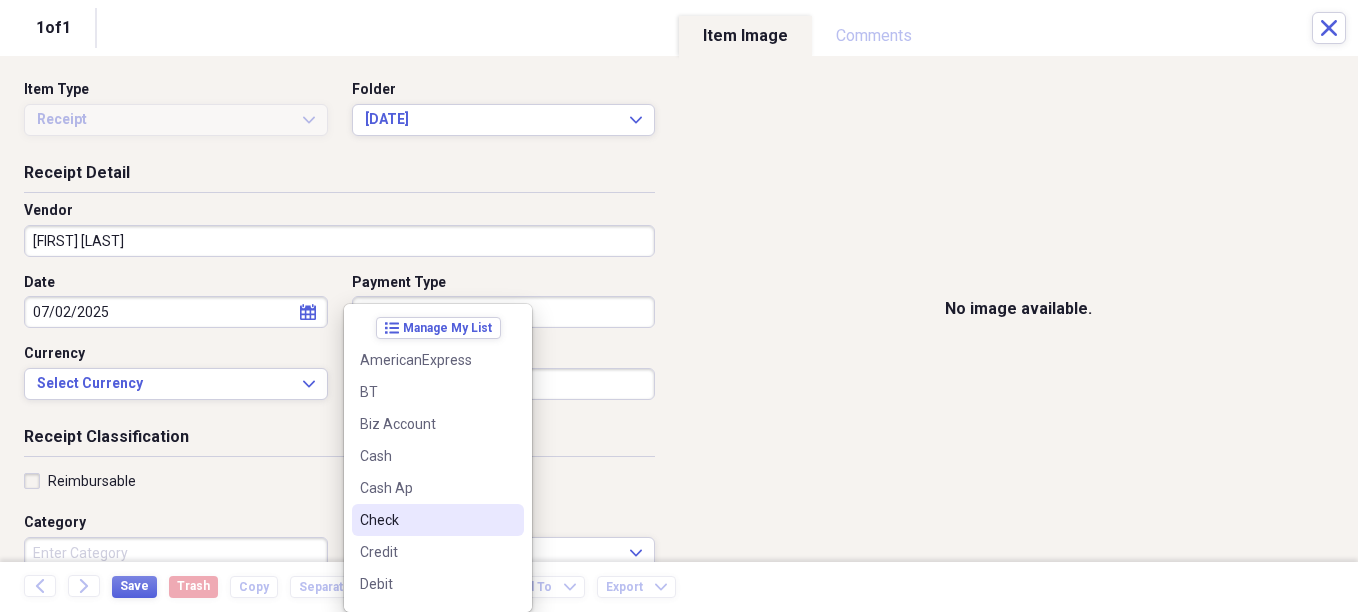 click on "Check" at bounding box center (438, 520) 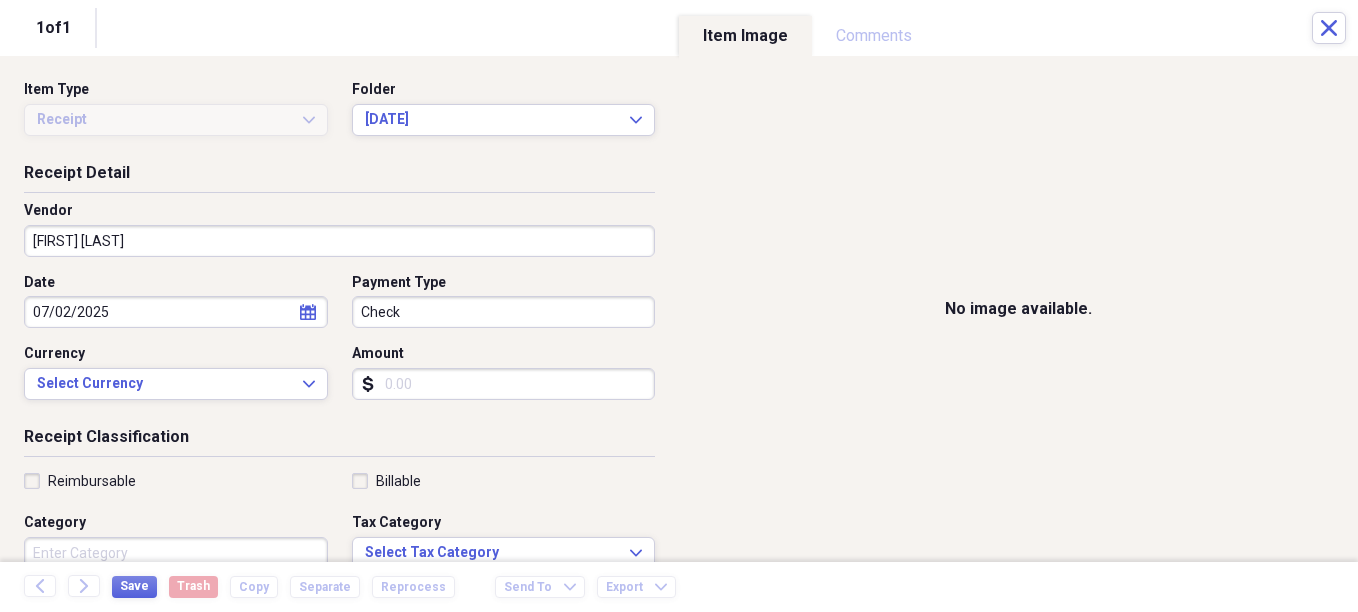 click on "Amount" at bounding box center (504, 384) 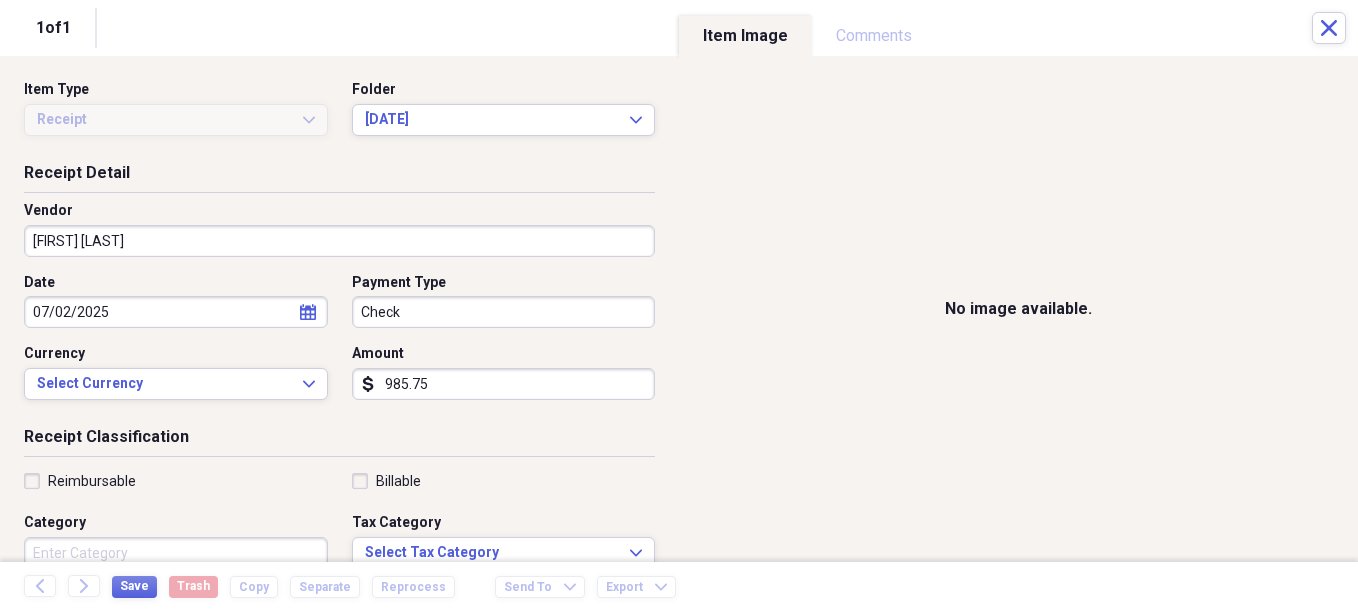 type on "985.75" 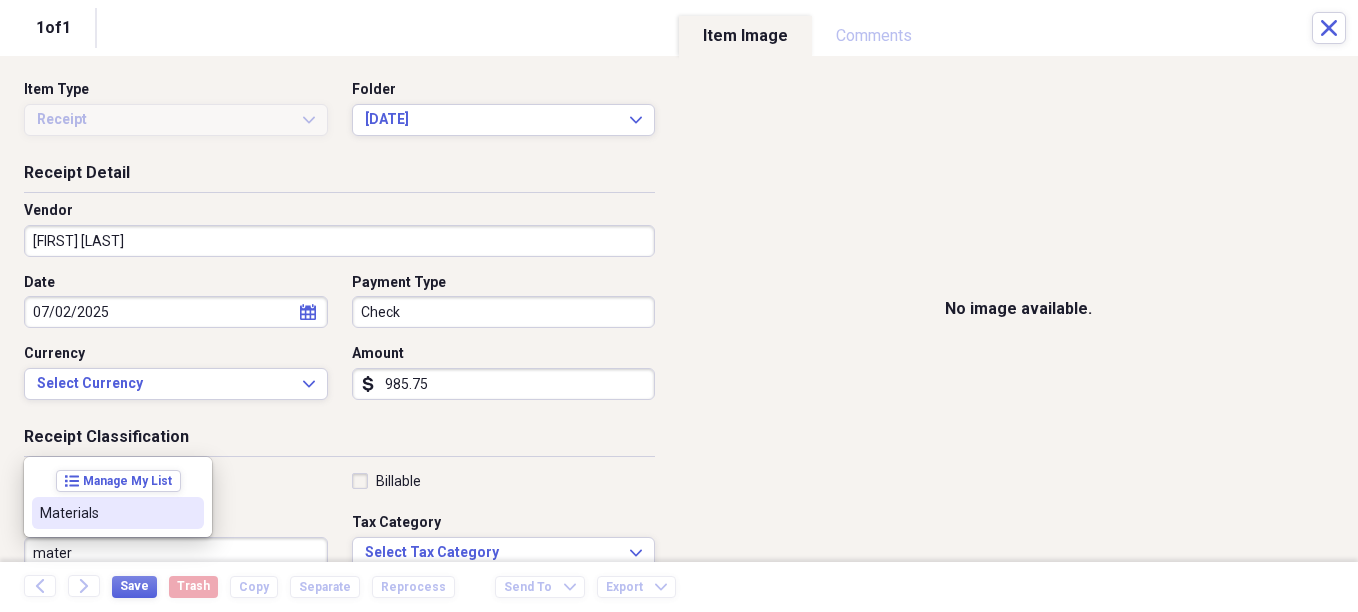click on "list Manage My List Materials" at bounding box center (118, 497) 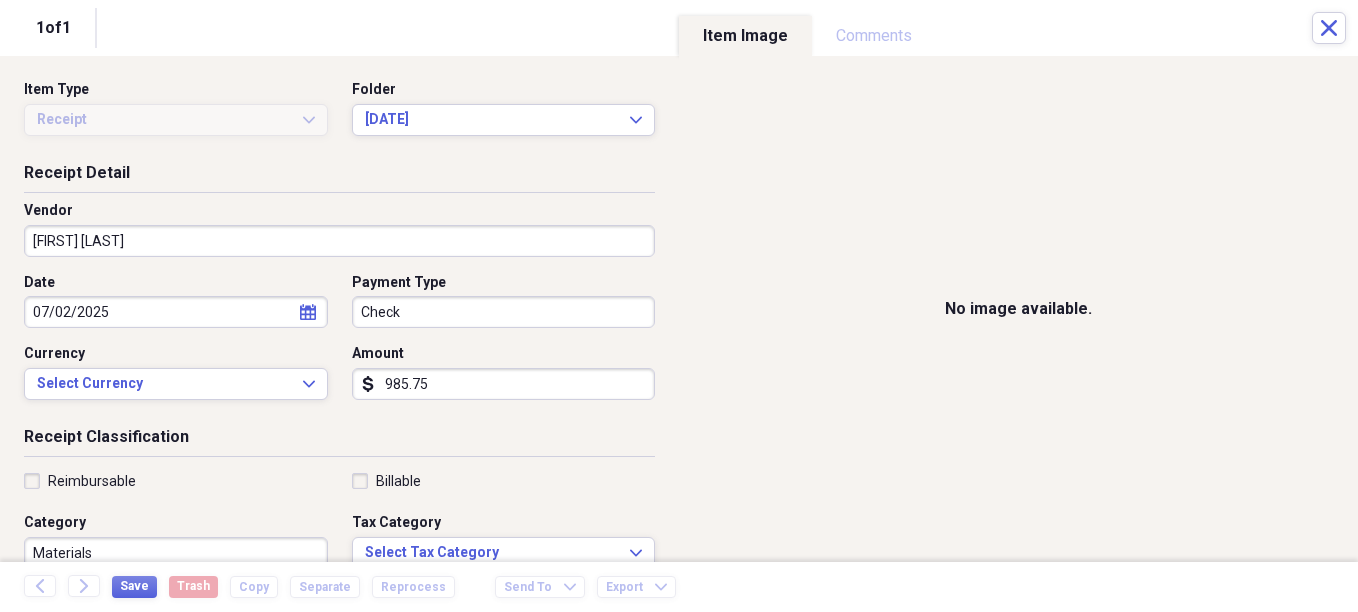 scroll, scrollTop: 7, scrollLeft: 0, axis: vertical 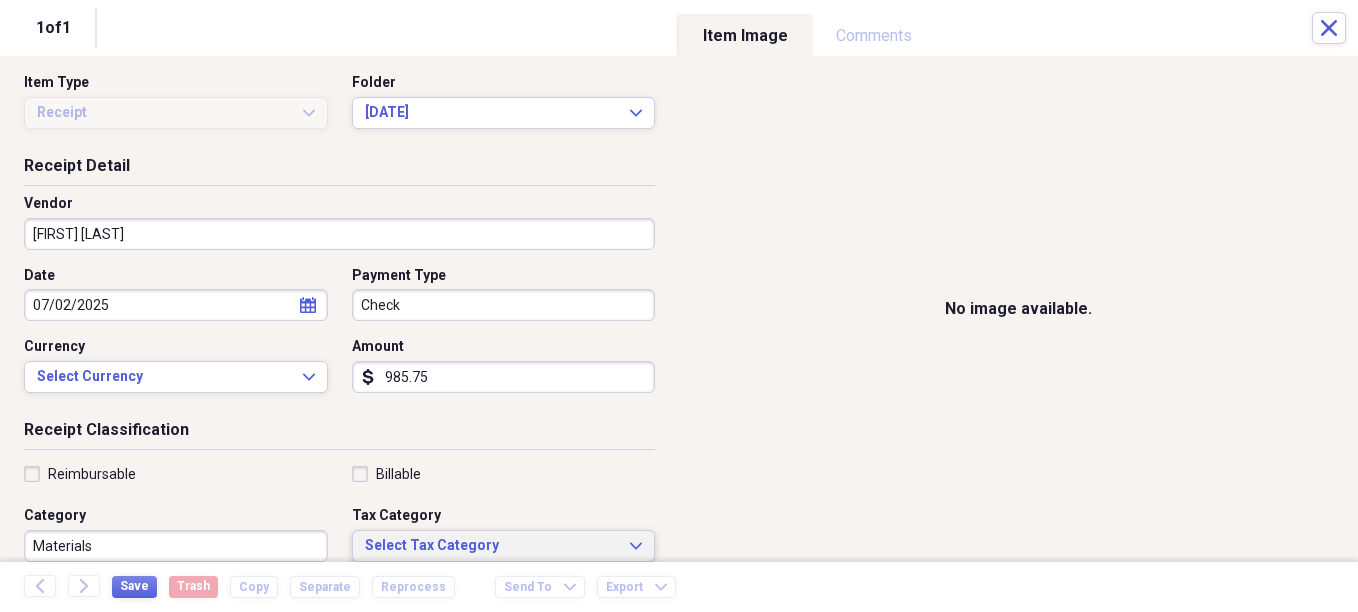click on "Select Tax Category" at bounding box center (492, 546) 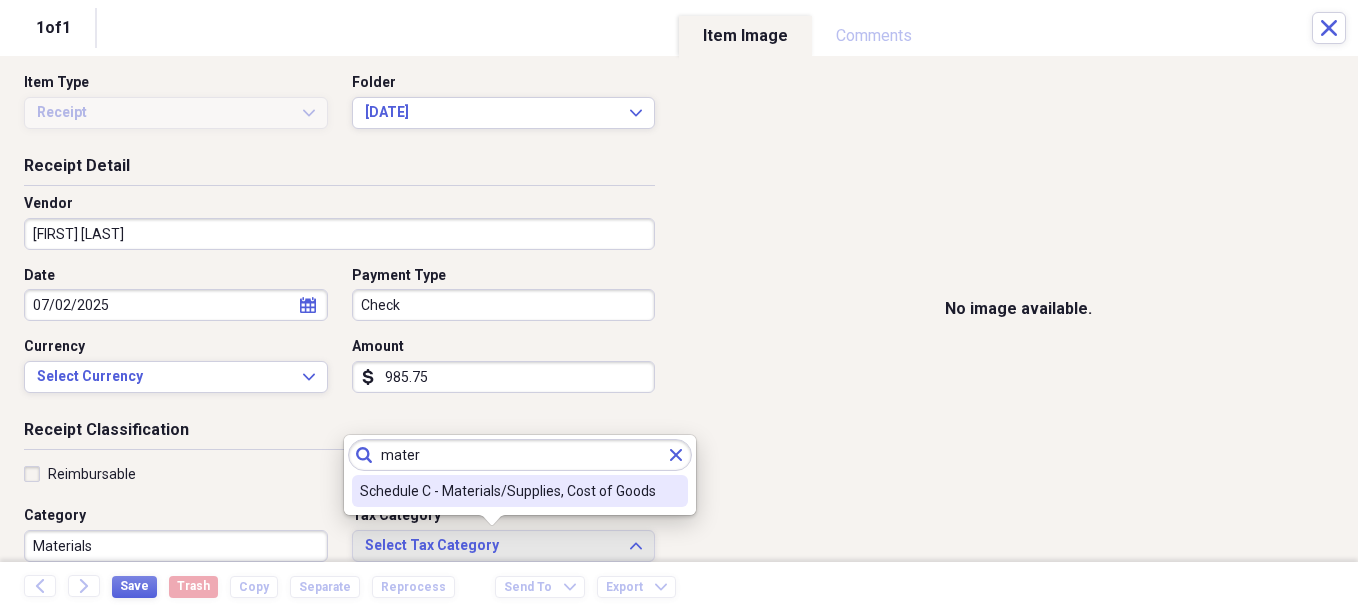 type on "mater" 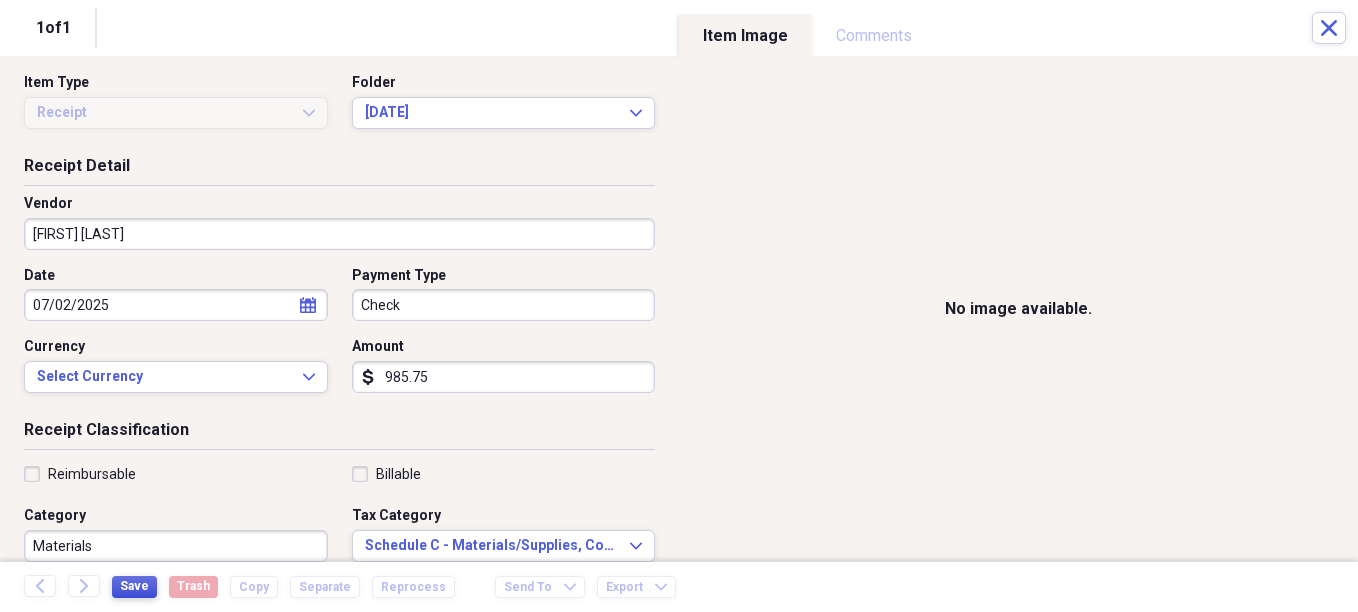 click on "Save" at bounding box center [134, 586] 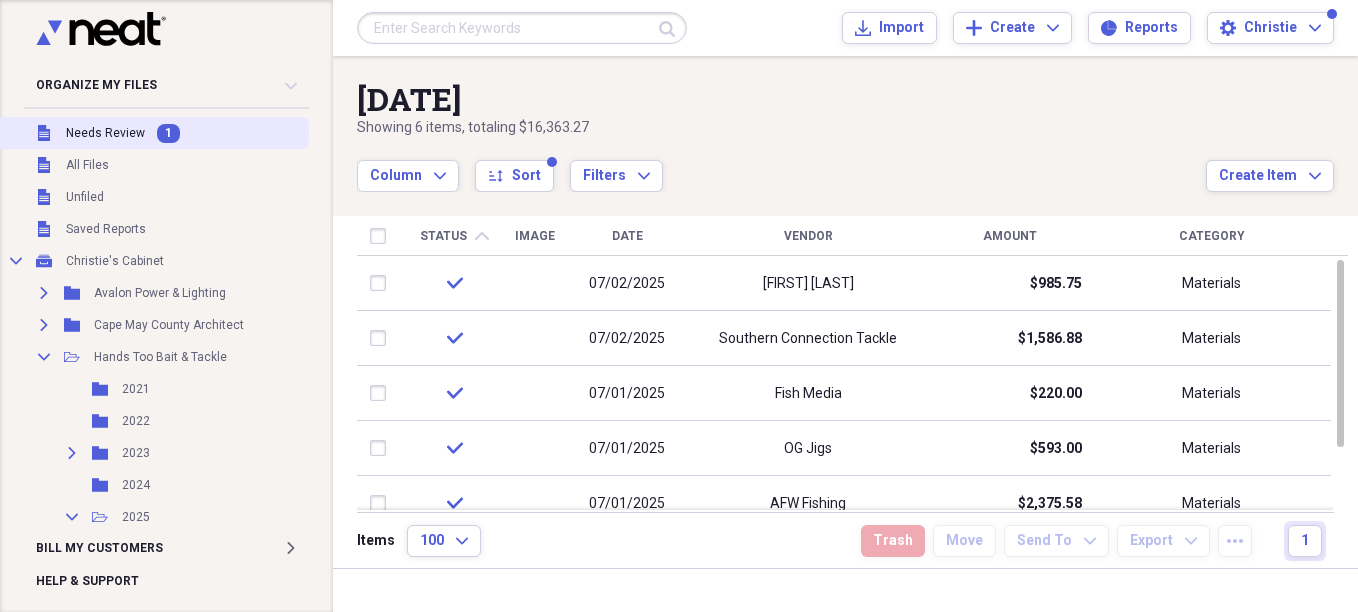 click on "Needs Review" at bounding box center [105, 133] 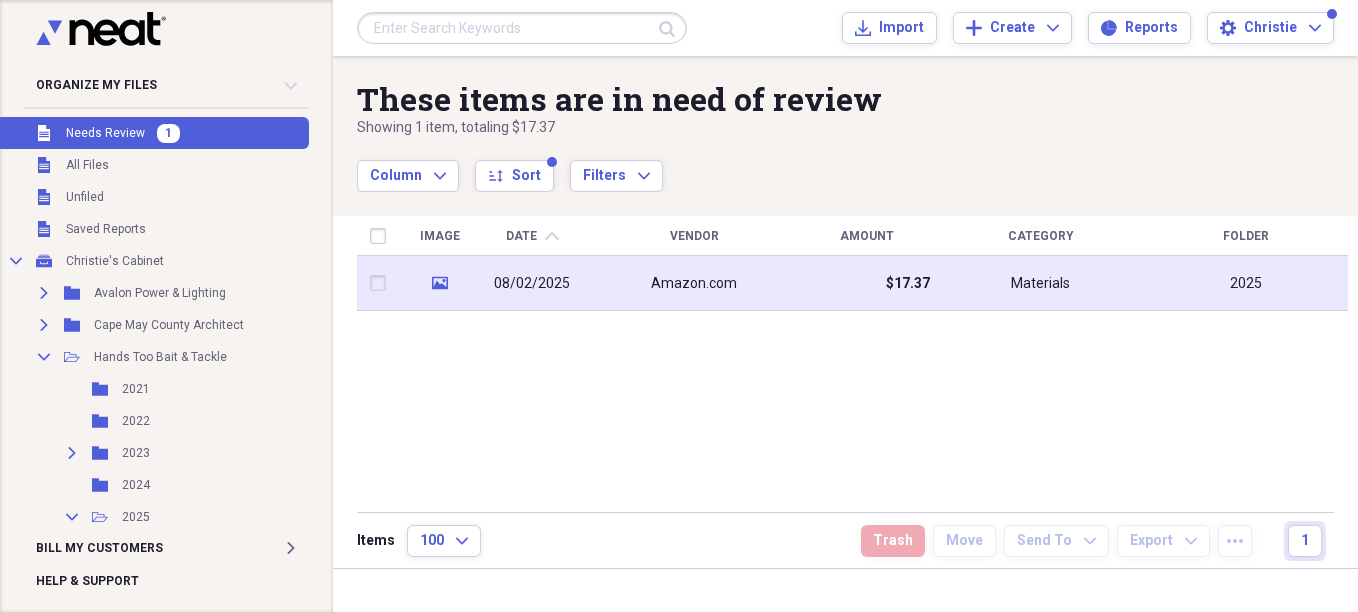 click on "Amazon.com" at bounding box center [694, 283] 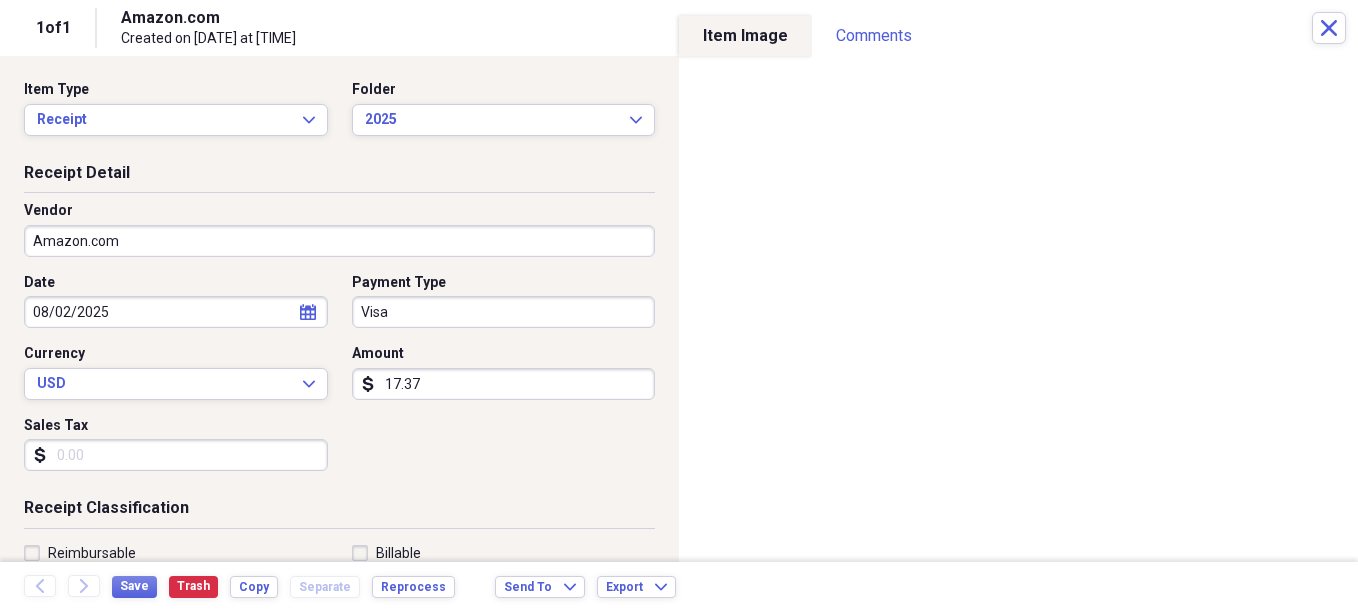 click on "Organize My Files Collapse Unfiled Needs Review Unfiled All Files Unfiled Unfiled Unfiled Saved Reports Collapse My Cabinet Christie's Cabinet Add Folder Expand Folder Avalon Power & Lighting Add Folder Expand Folder Cape May County Architect Add Folder Collapse Open Folder Hands Too Bait & Tackle Add Folder Folder 2021 Add Folder Folder 2022 Add Folder Expand Folder 2023 Add Folder Folder 2024 Add Folder Collapse Open Folder 2025 Add Folder Folder 1-2025 Add Folder Folder 10-2025 Add Folder Folder 11-2025 Add Folder Folder 12-2025 Add Folder Folder 2-2025 Add Folder Folder 3-2025 Add Folder Folder 4-2025 Add Folder Folder 5-2025 Add Folder Folder 6-2025 Add Folder Folder 7-2025 Add Folder Folder 8-2025 Add Folder Folder 9-2025 Add Folder Expand Folder Hands Too - 970 Add Folder Expand Folder Home Expenses Add Folder Expand Folder Inactive Add Folder Expand Folder JMM Studios Add Folder Folder Kevin Clifford 2024 Add Folder Expand Folder Pandemonium Fiberglass Add Folder Trash Trash Bill My Customers Expand 1" at bounding box center [679, 306] 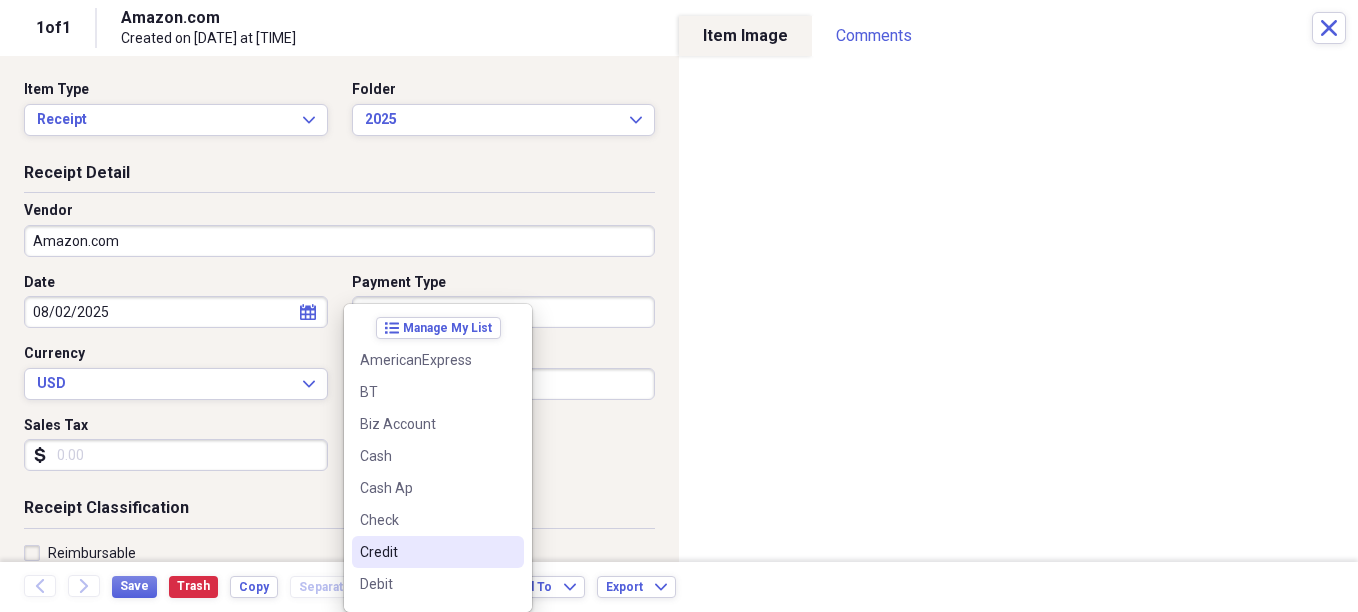 click on "Credit" at bounding box center [426, 552] 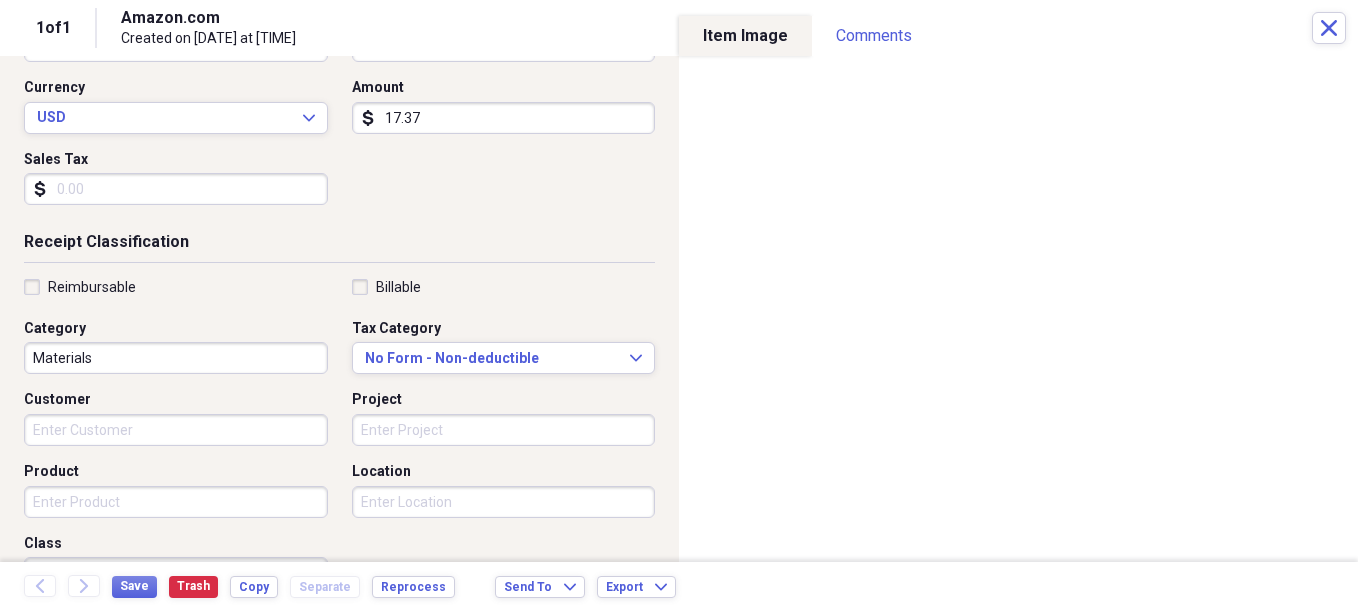 scroll, scrollTop: 315, scrollLeft: 0, axis: vertical 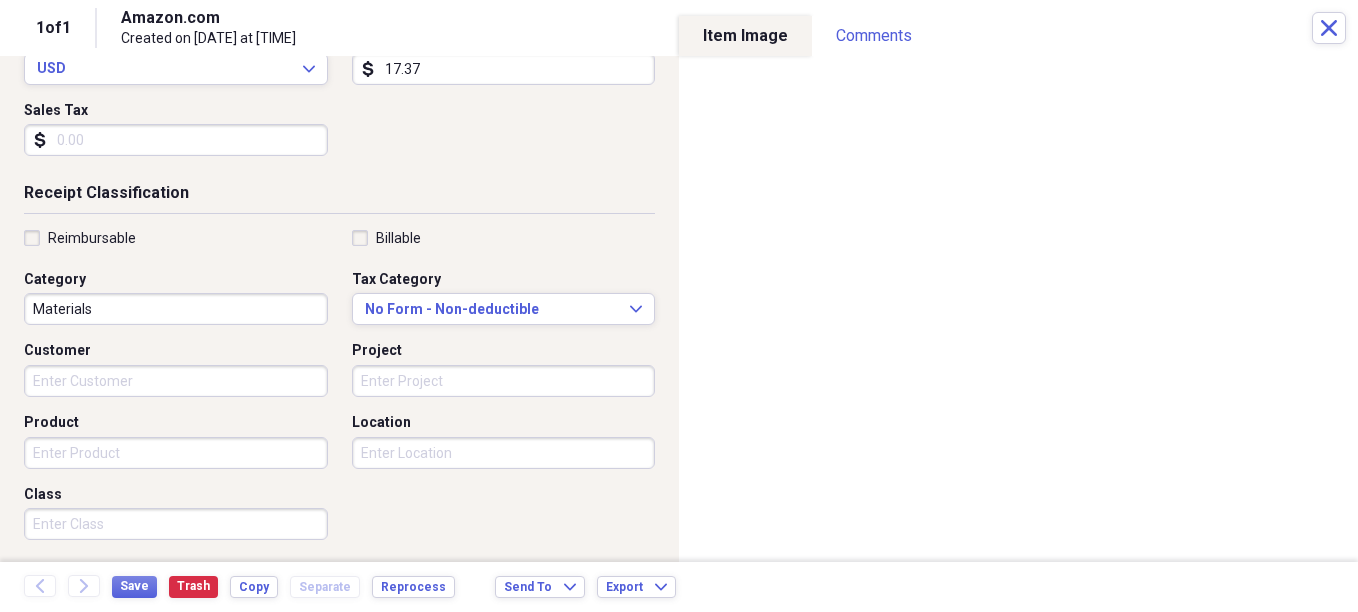 click on "Materials" at bounding box center [176, 309] 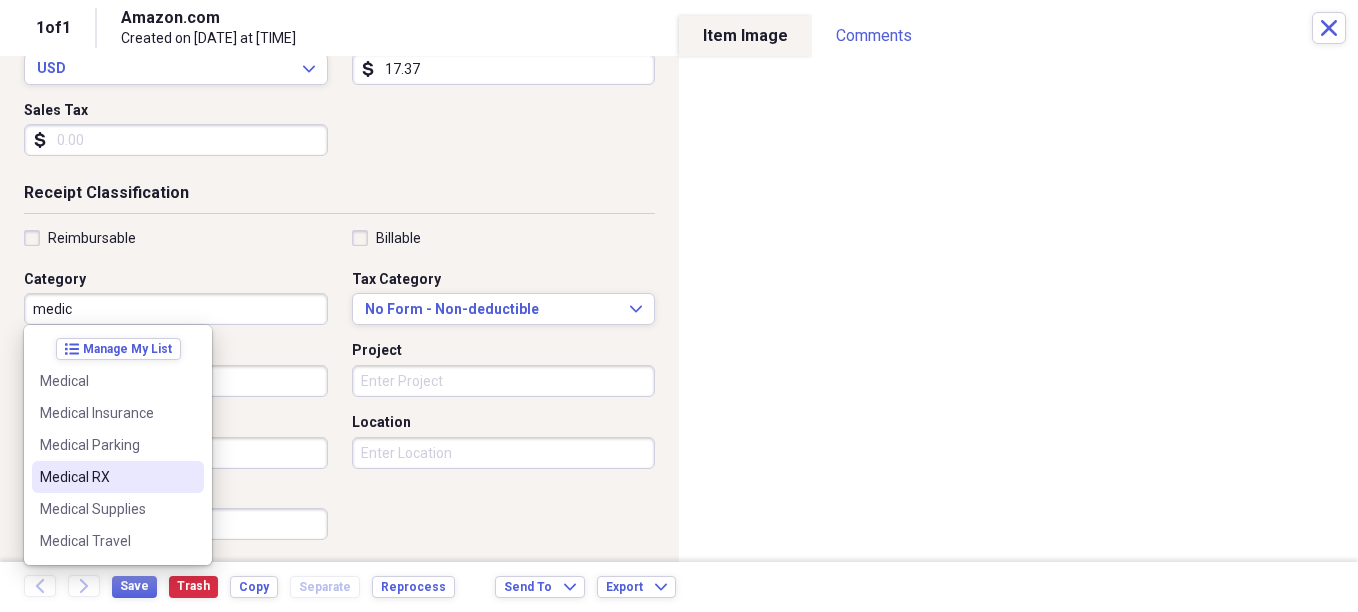 click on "Medical RX" at bounding box center [106, 477] 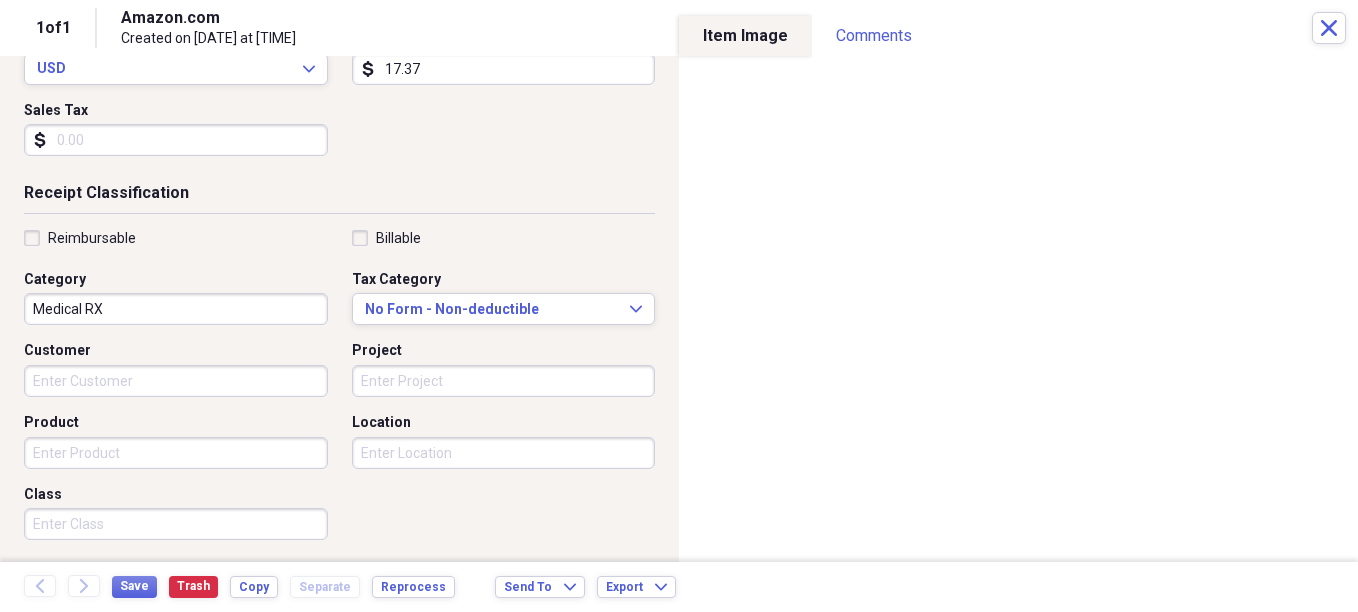 click on "Reimbursable Billable Category Medical RX Tax Category No Form - Non-deductible Expand Customer Project Product Location Class" at bounding box center [339, 389] 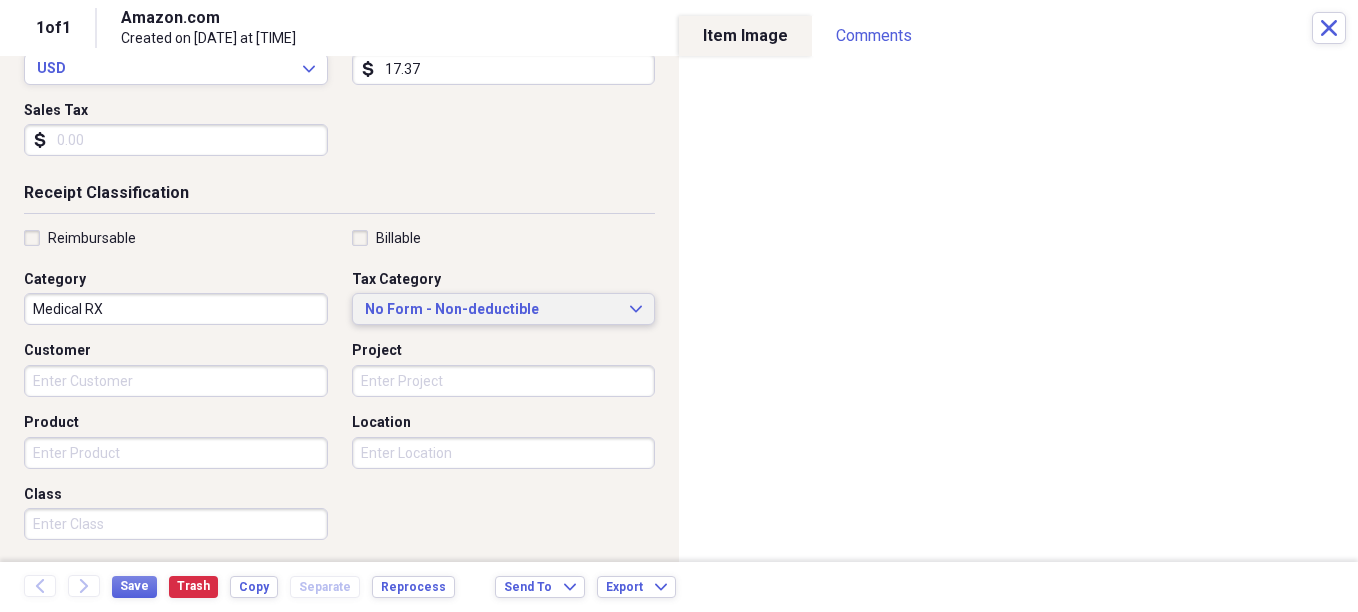 click on "No Form - Non-deductible" at bounding box center [492, 310] 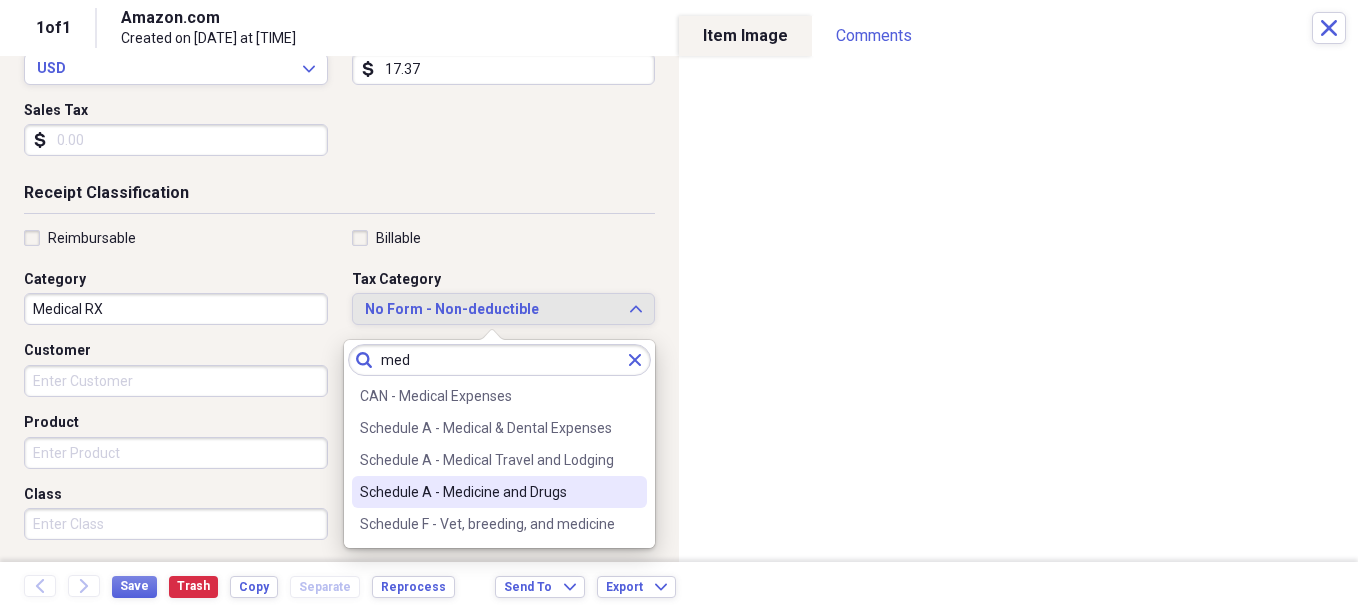 type on "med" 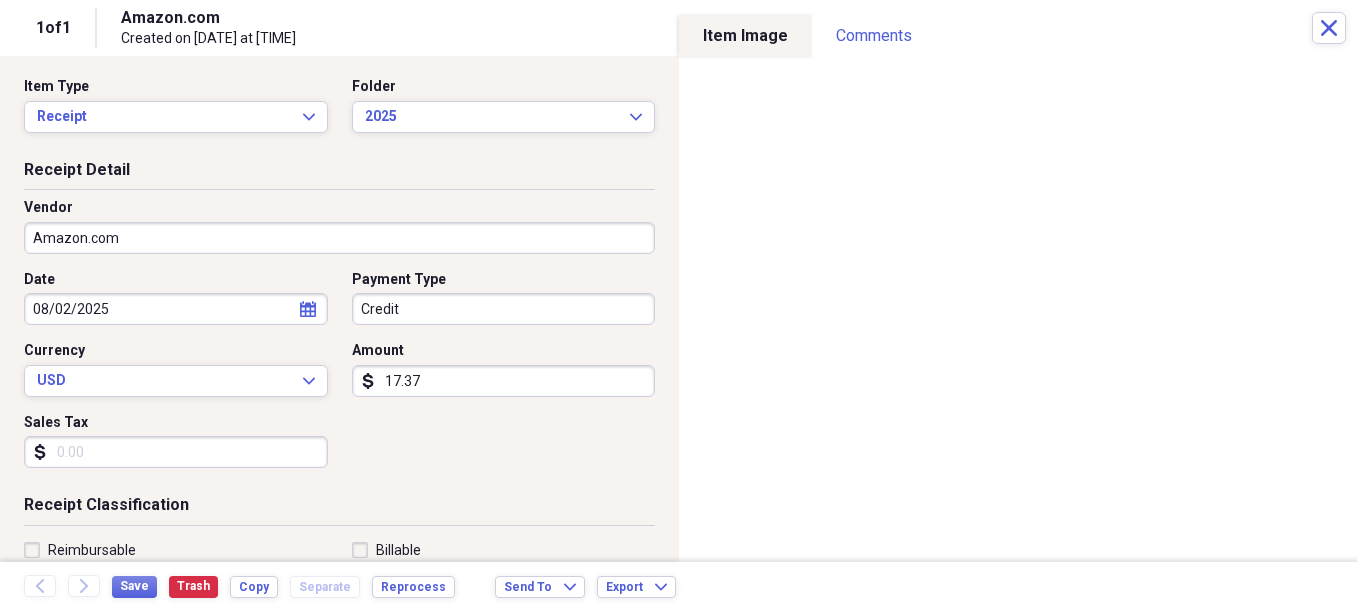 scroll, scrollTop: 0, scrollLeft: 0, axis: both 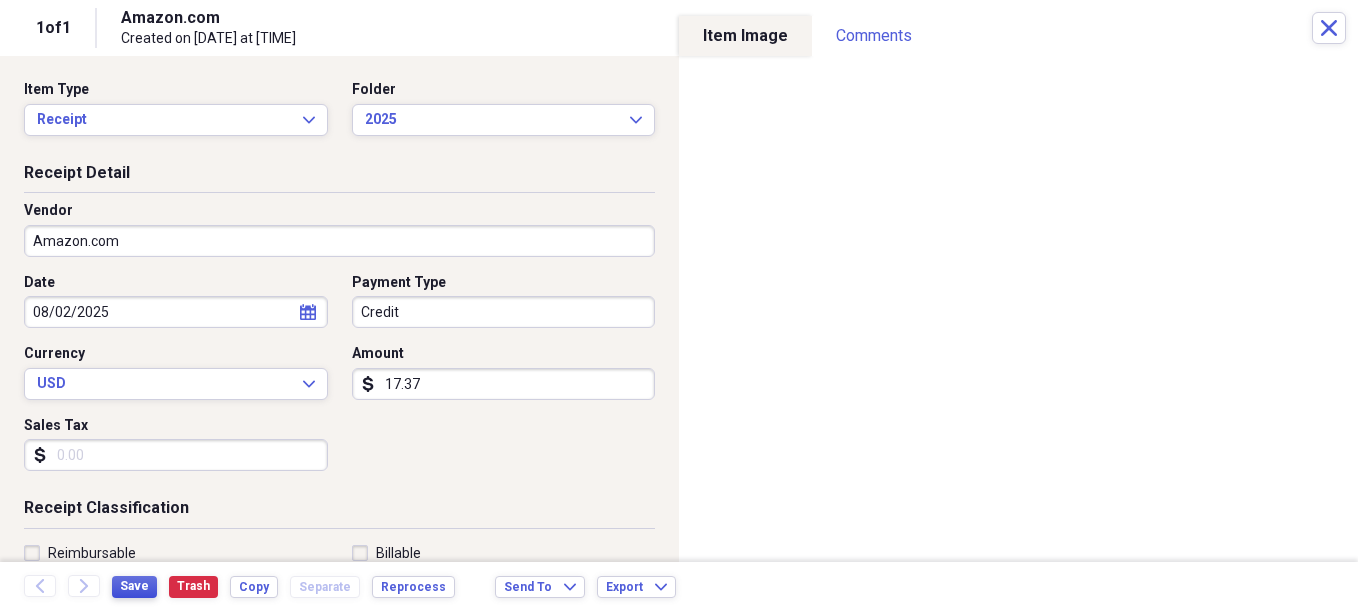 click on "Save" at bounding box center [134, 586] 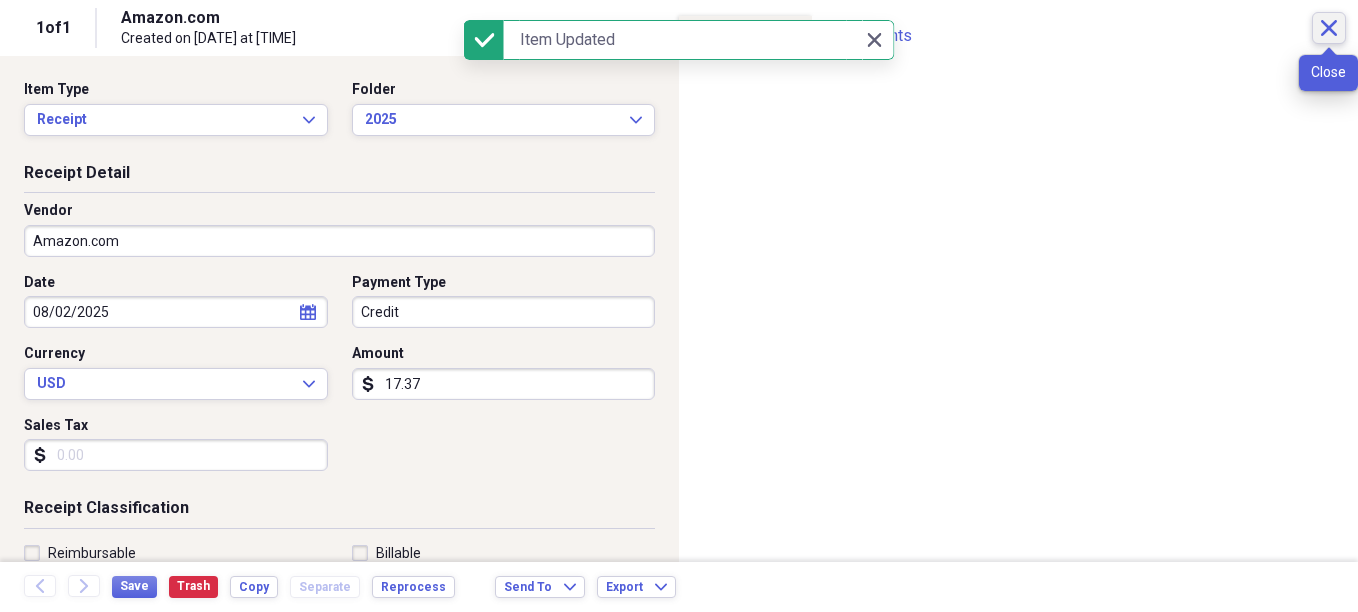 click on "Close" 